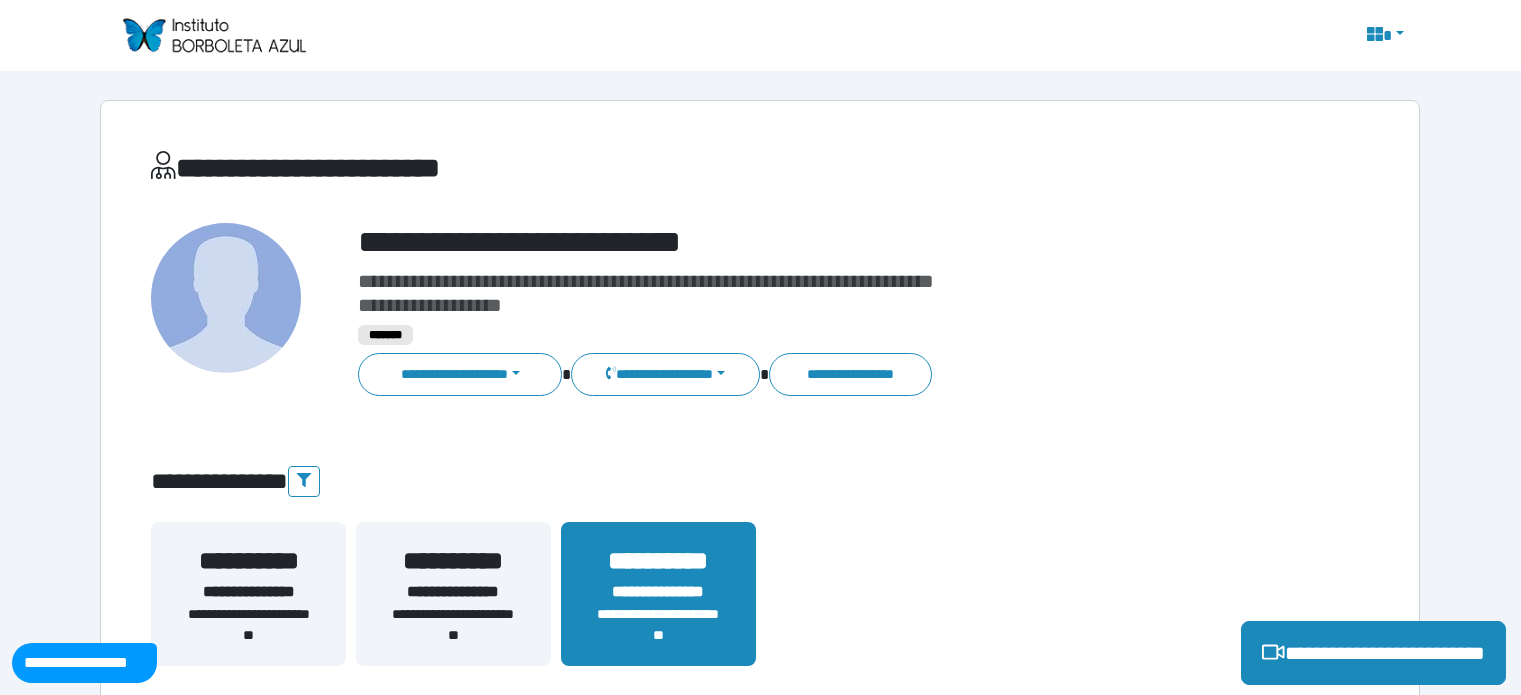 scroll, scrollTop: 2243, scrollLeft: 0, axis: vertical 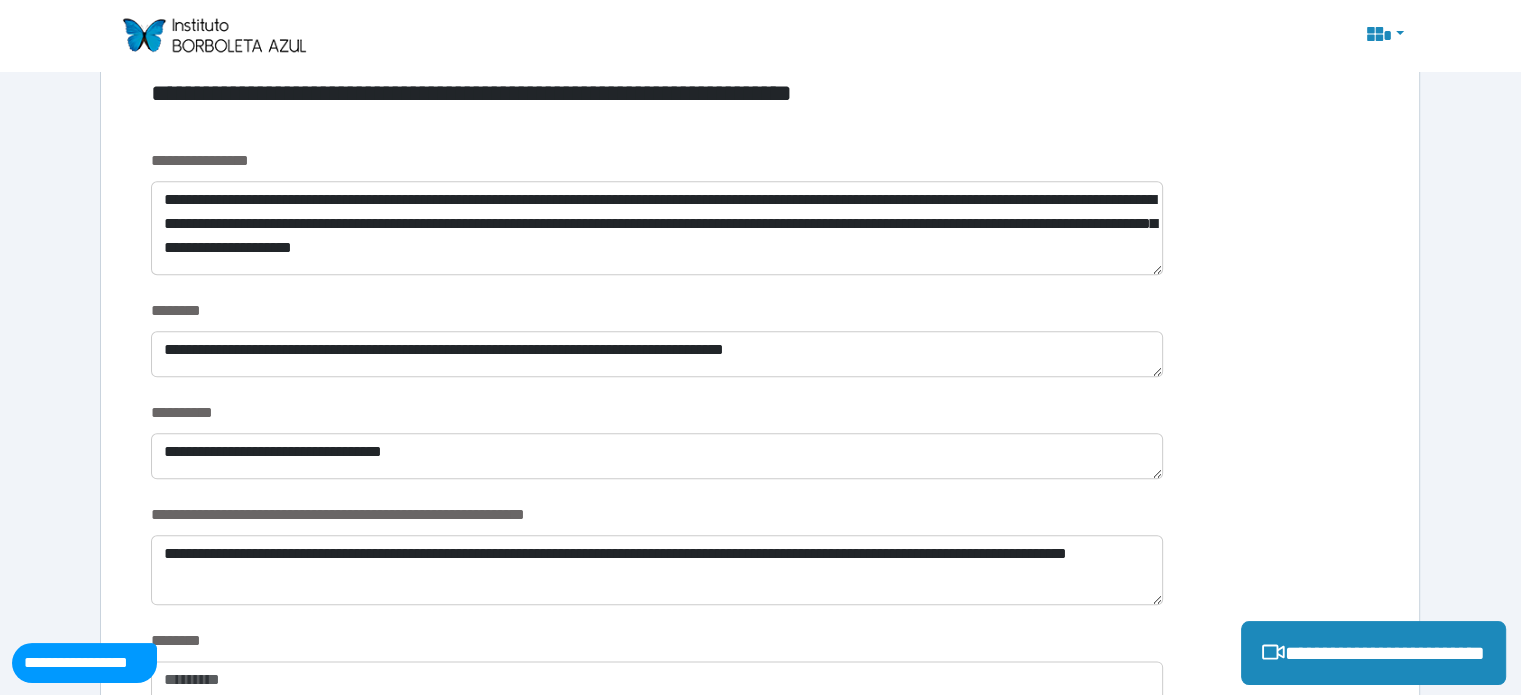 click on "**********" at bounding box center [760, 452] 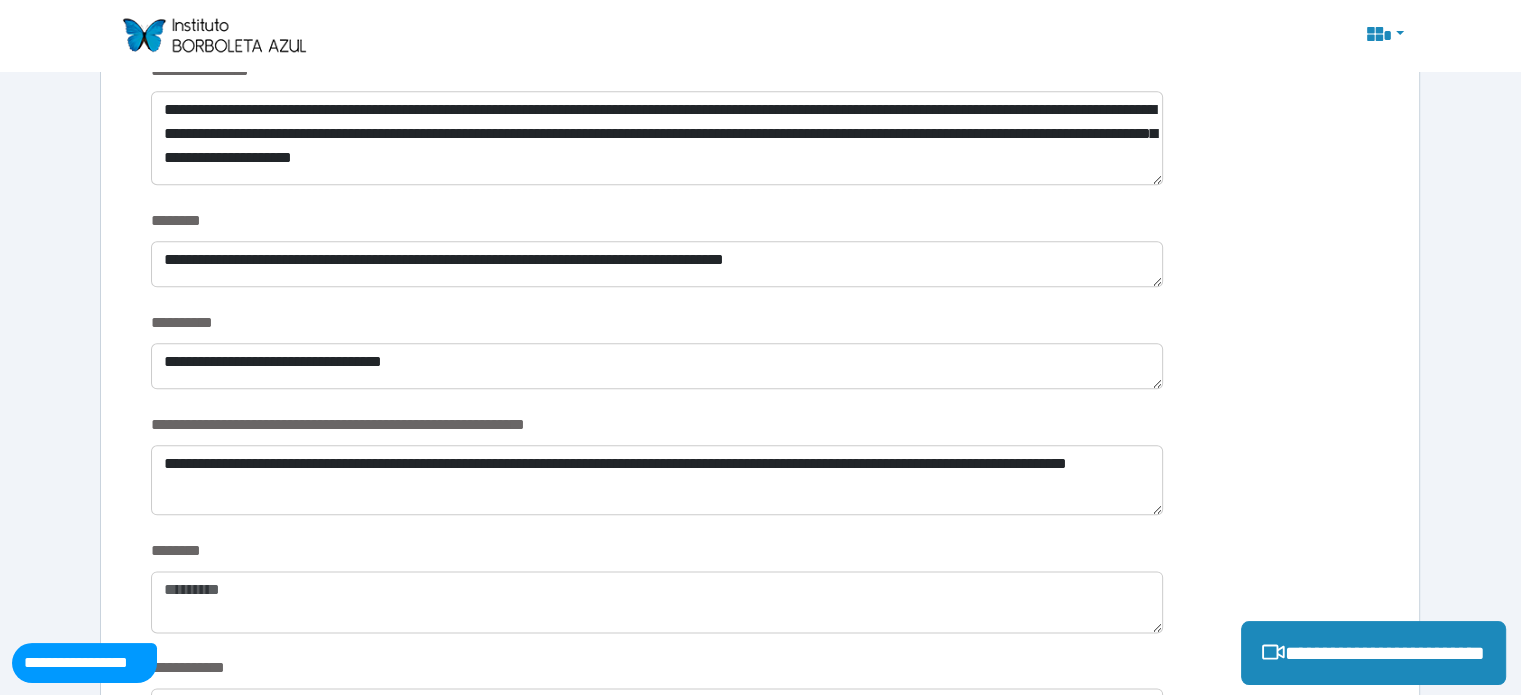 scroll, scrollTop: 2392, scrollLeft: 0, axis: vertical 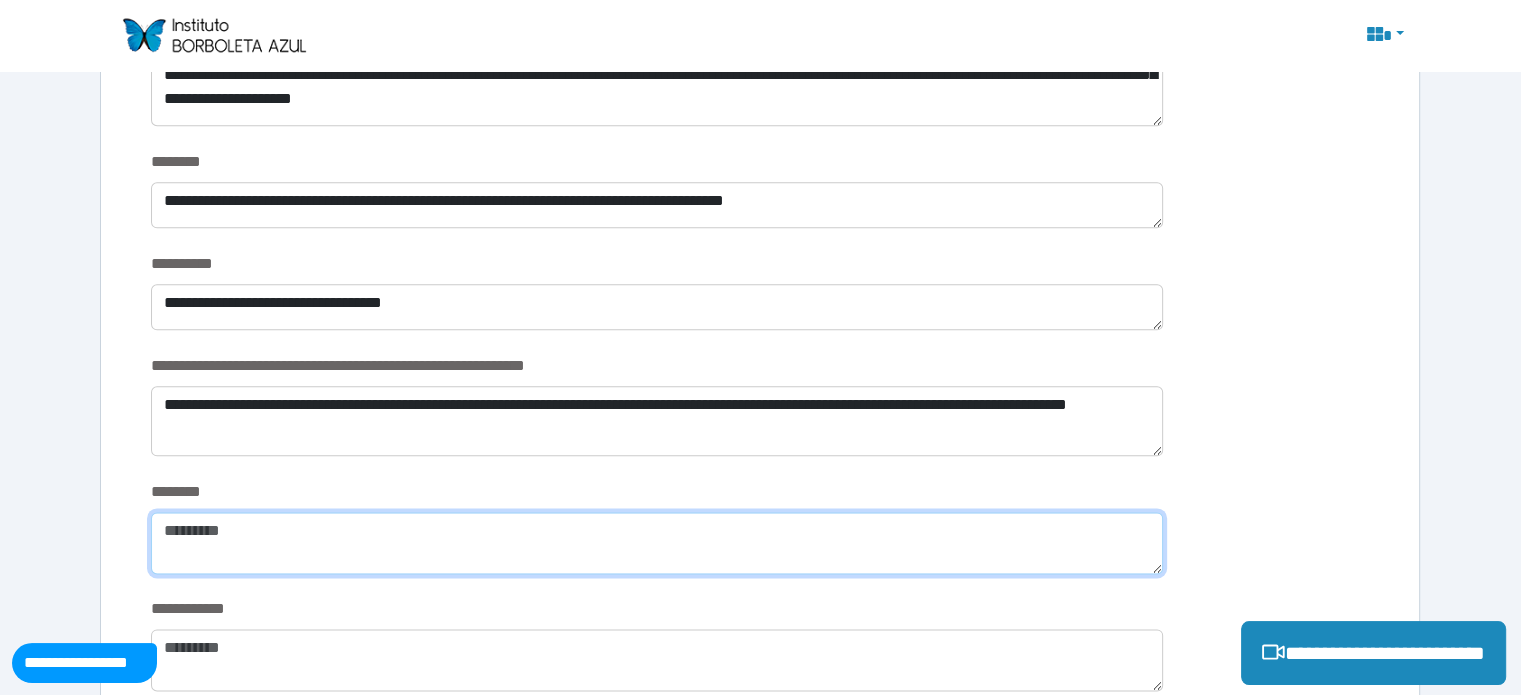 click at bounding box center (656, 543) 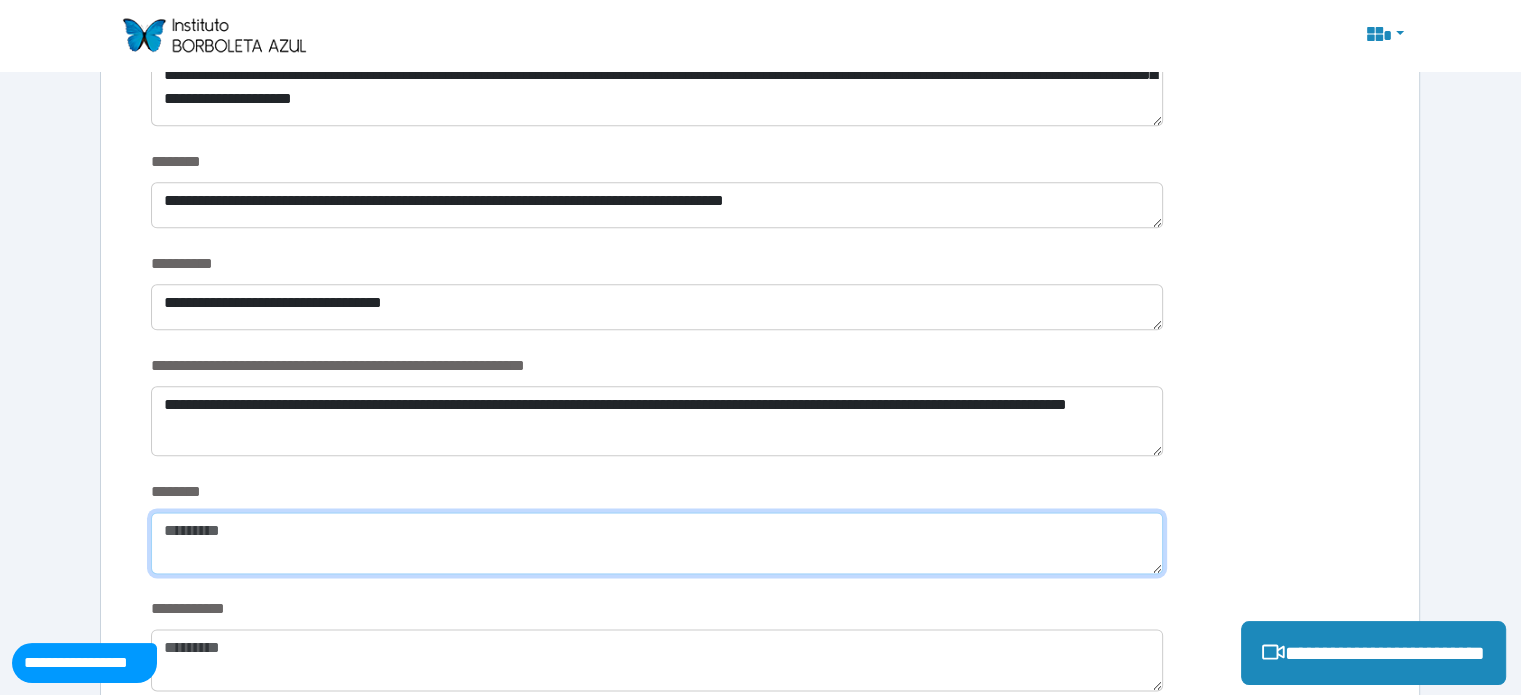 type on "*" 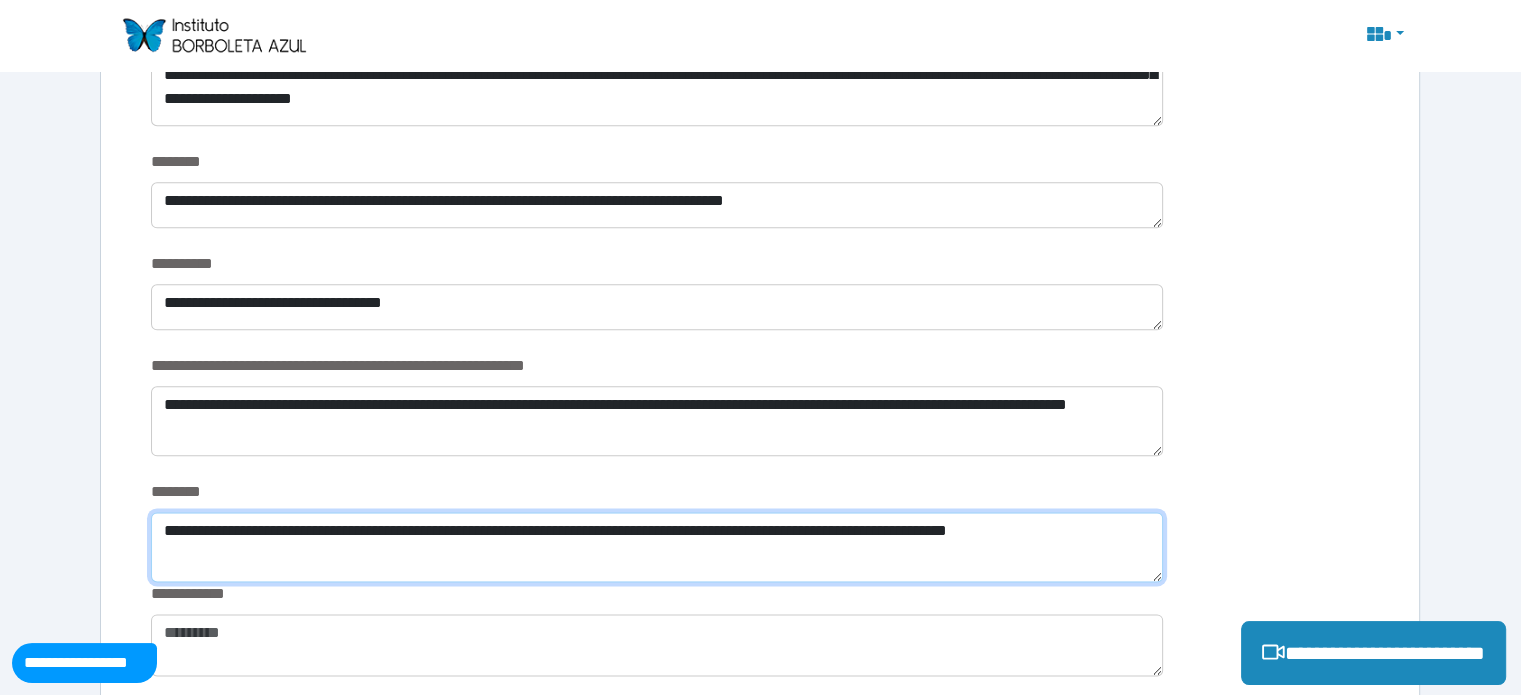 scroll, scrollTop: 0, scrollLeft: 0, axis: both 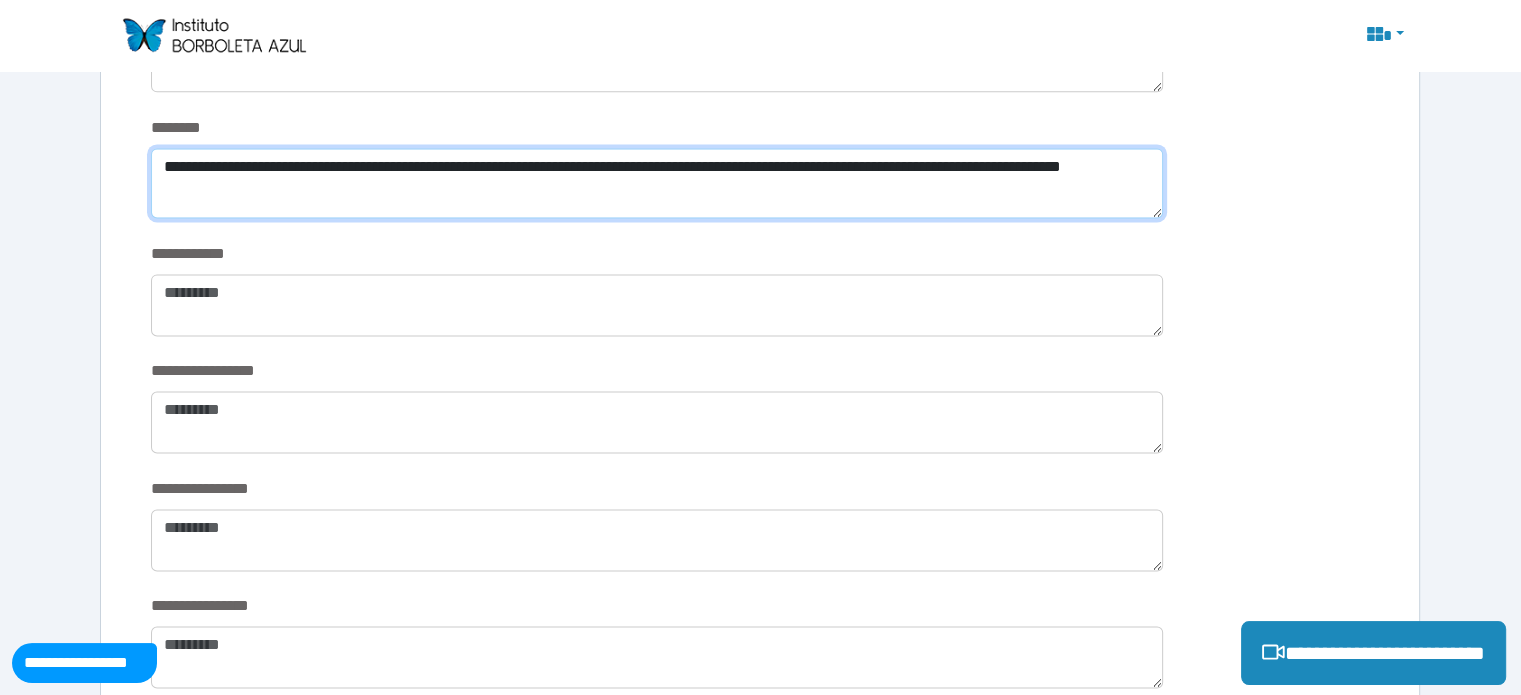 type on "**********" 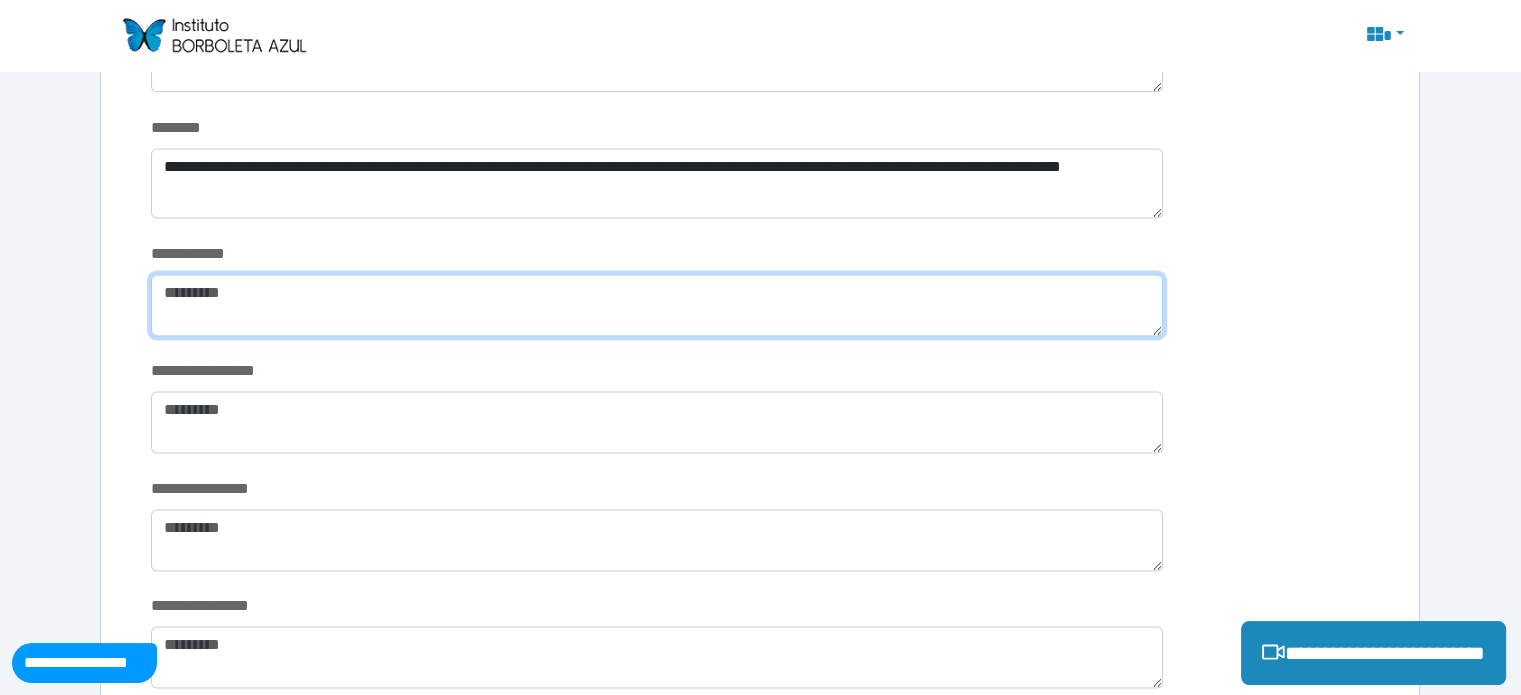 click at bounding box center (656, 305) 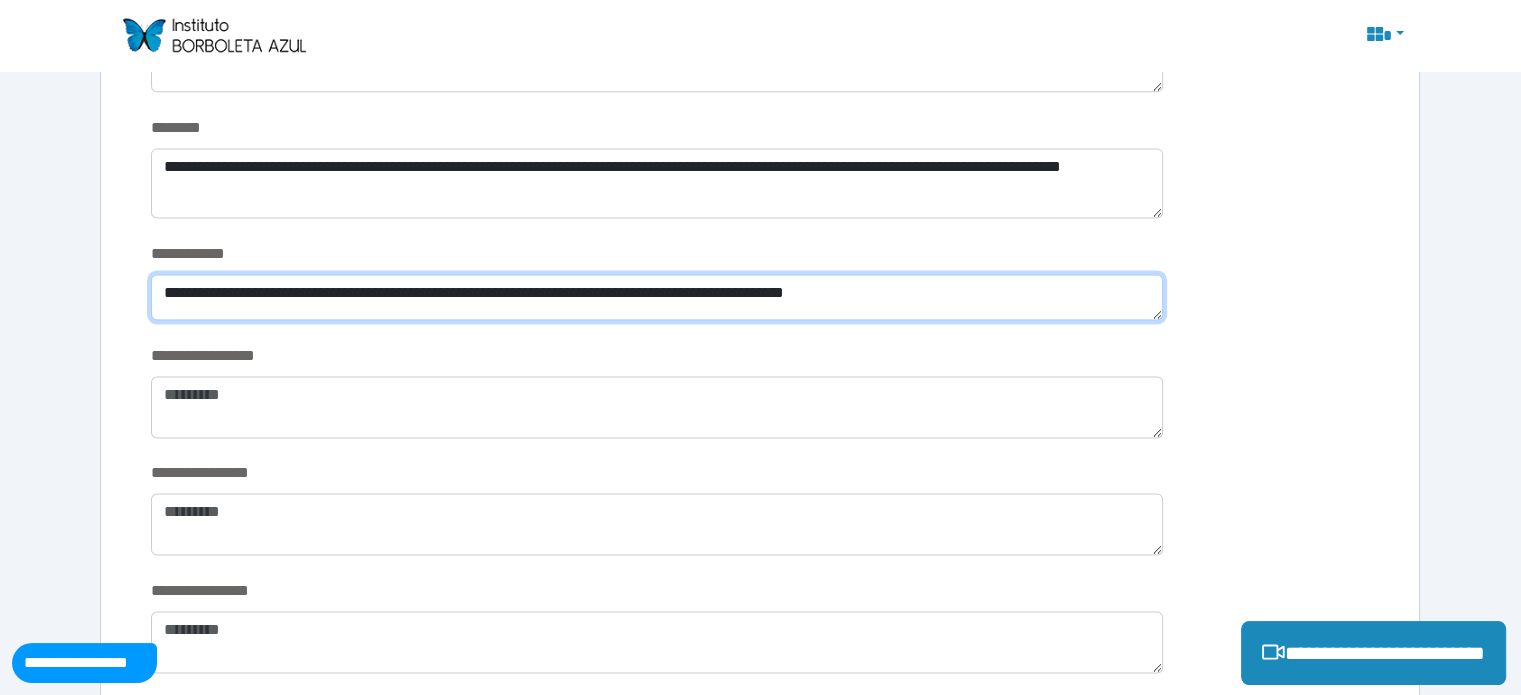 type on "**********" 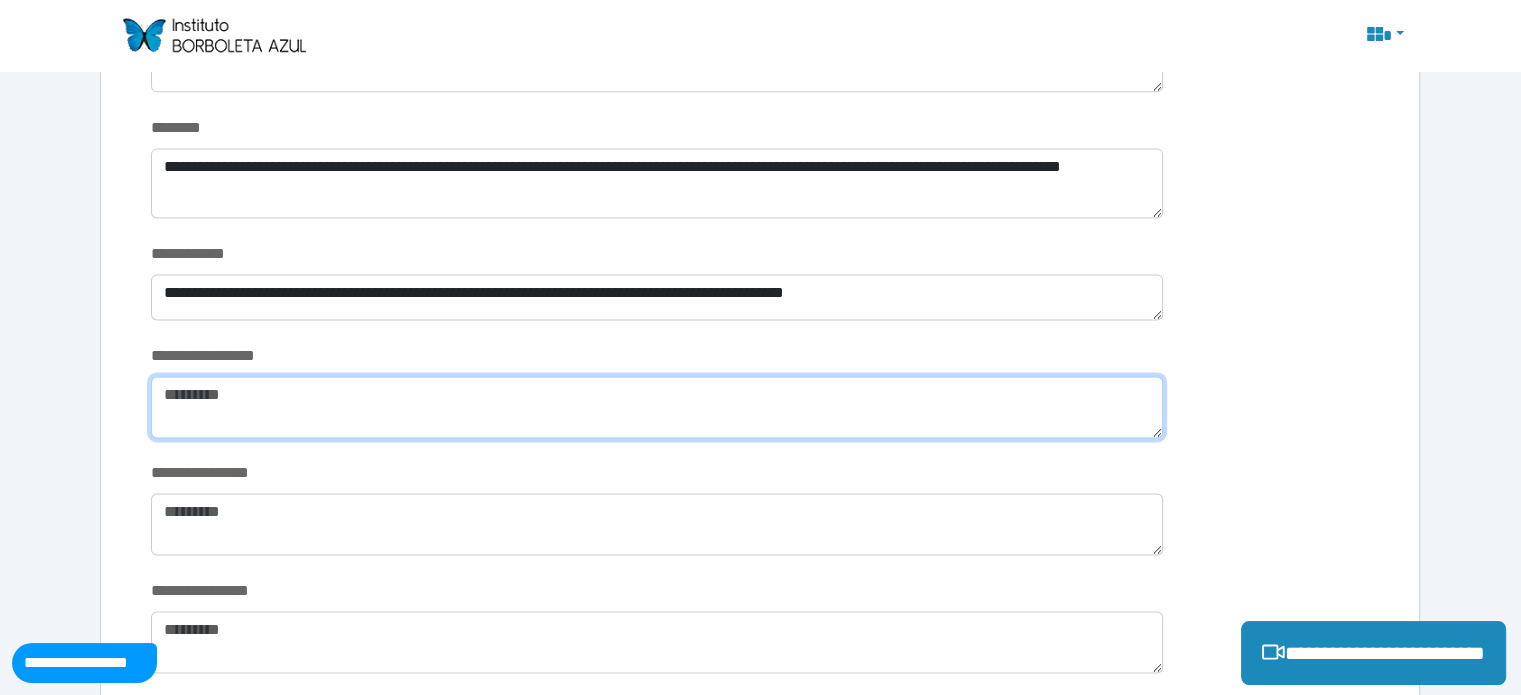 click at bounding box center (656, 407) 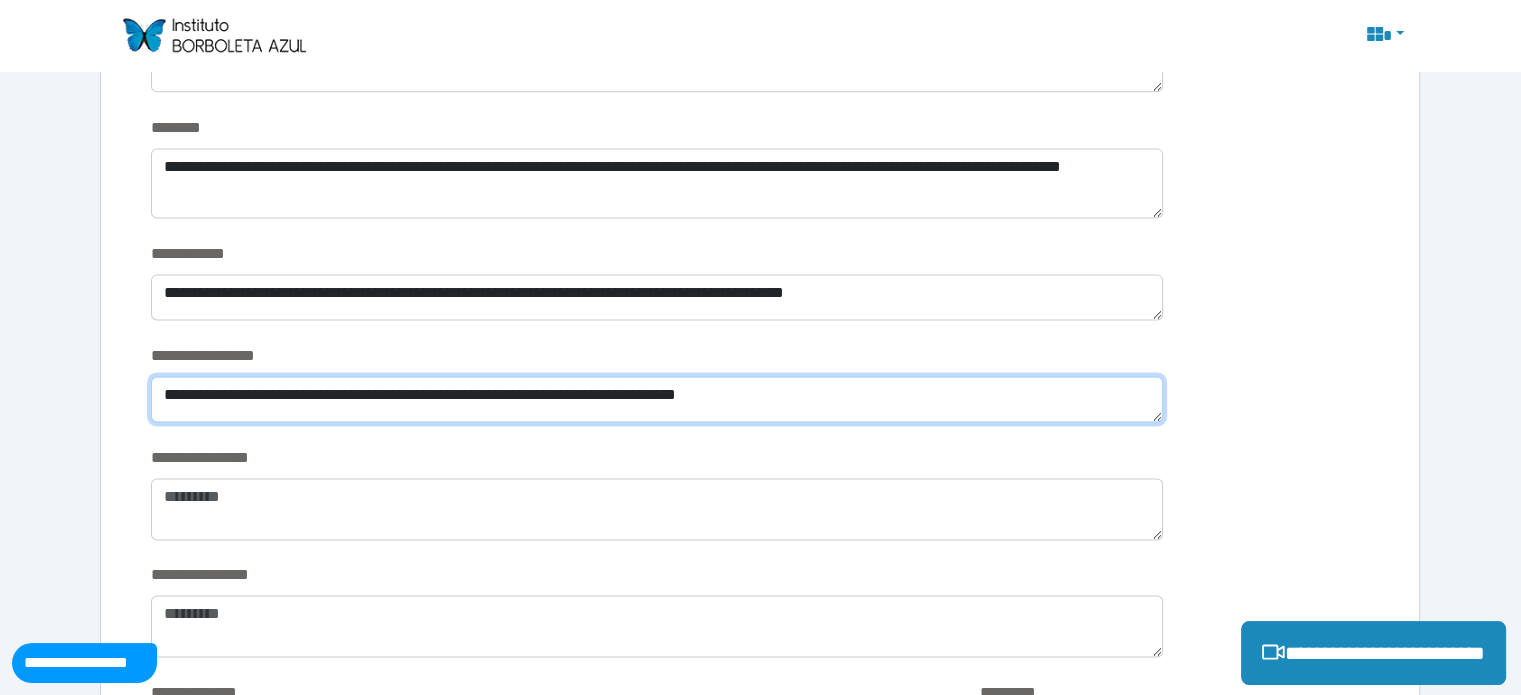 type on "**********" 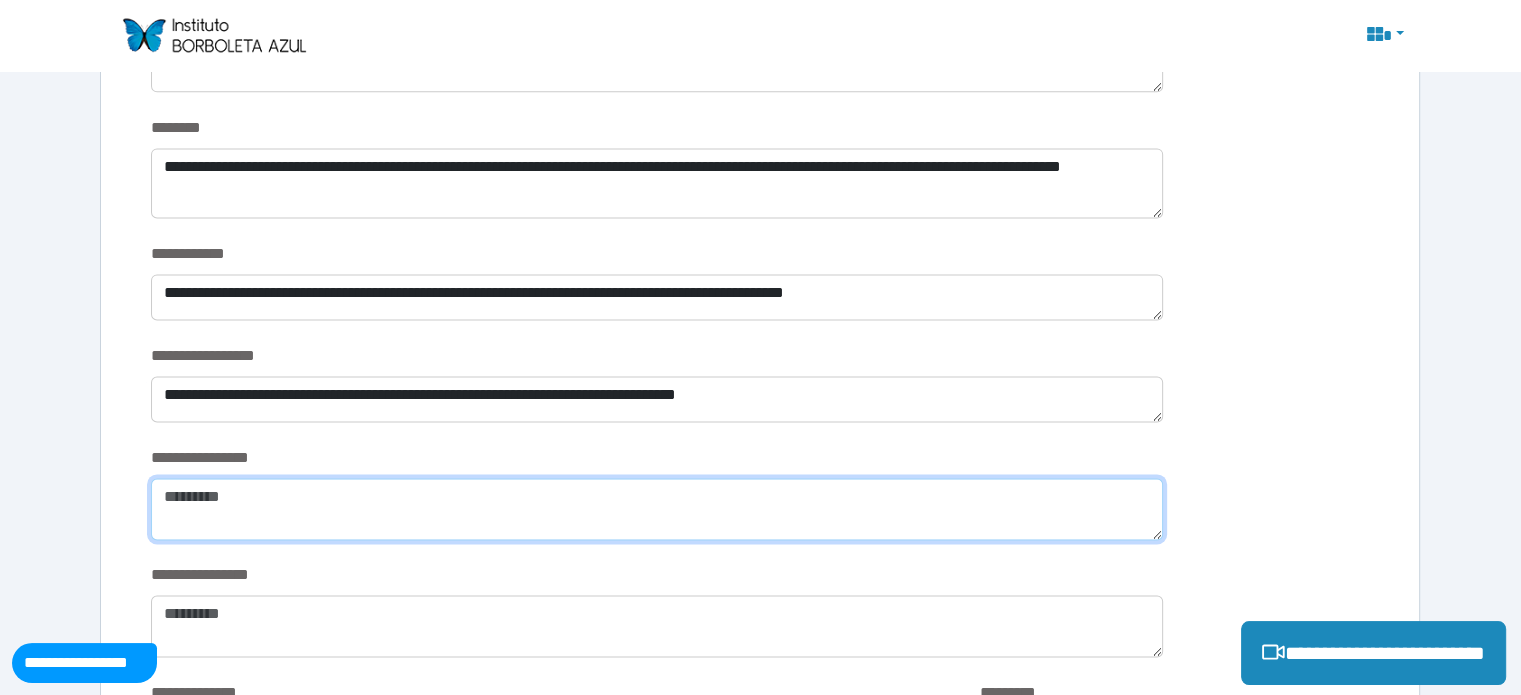 click at bounding box center [656, 509] 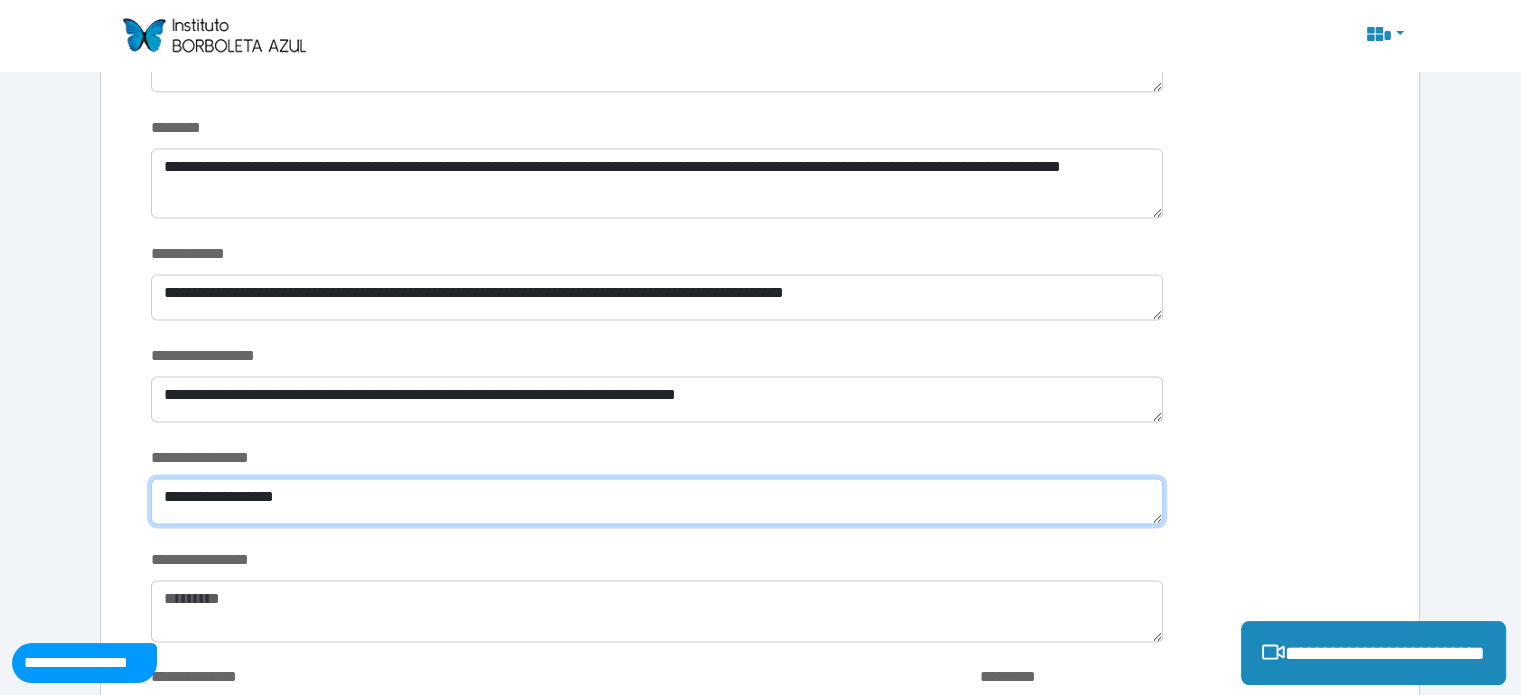 type on "**********" 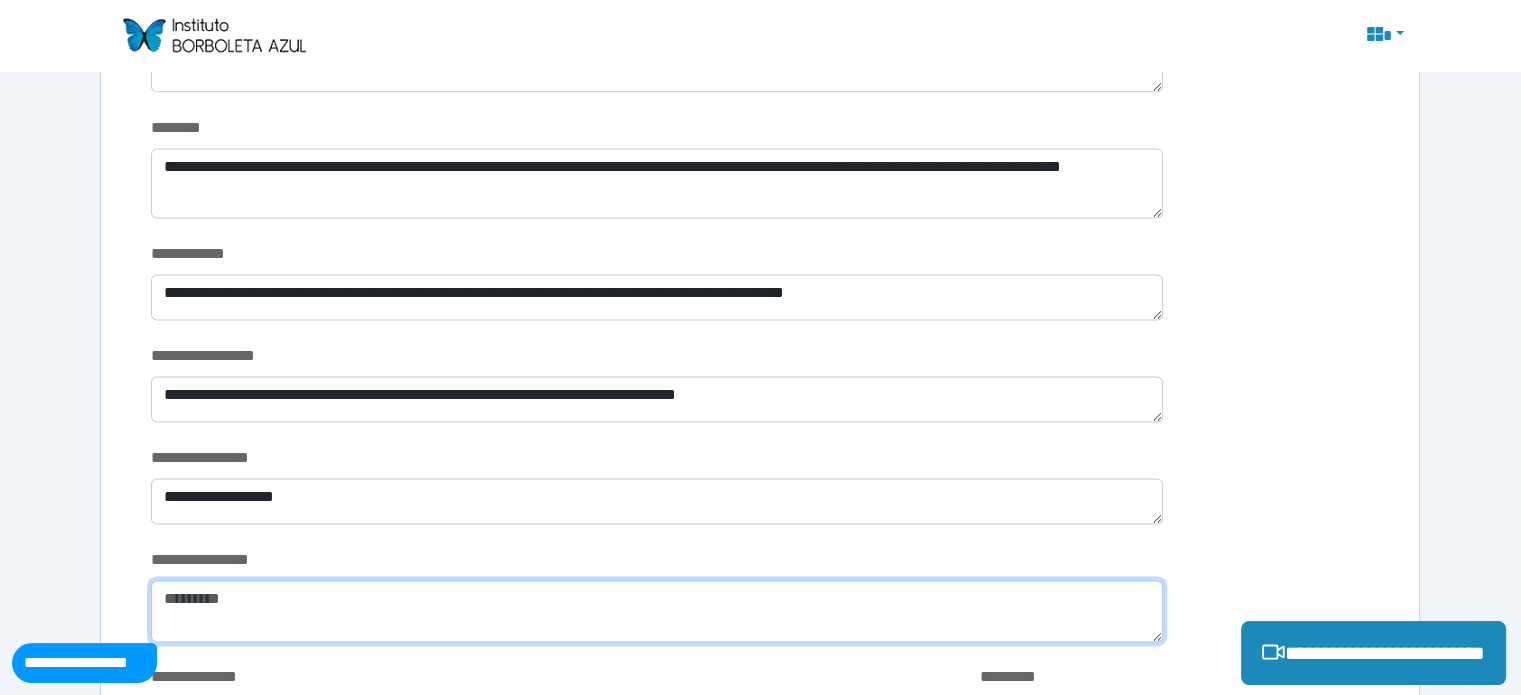 click at bounding box center [656, 611] 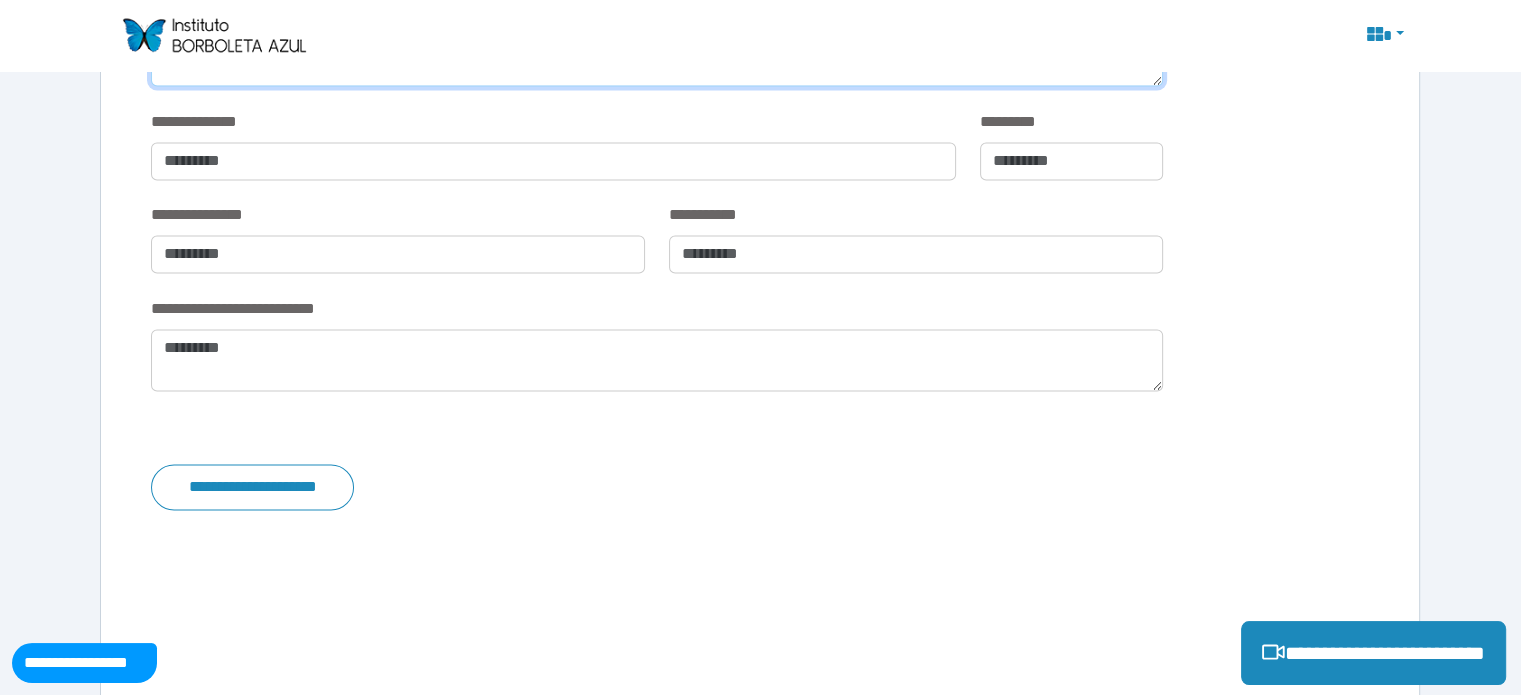 scroll, scrollTop: 3300, scrollLeft: 0, axis: vertical 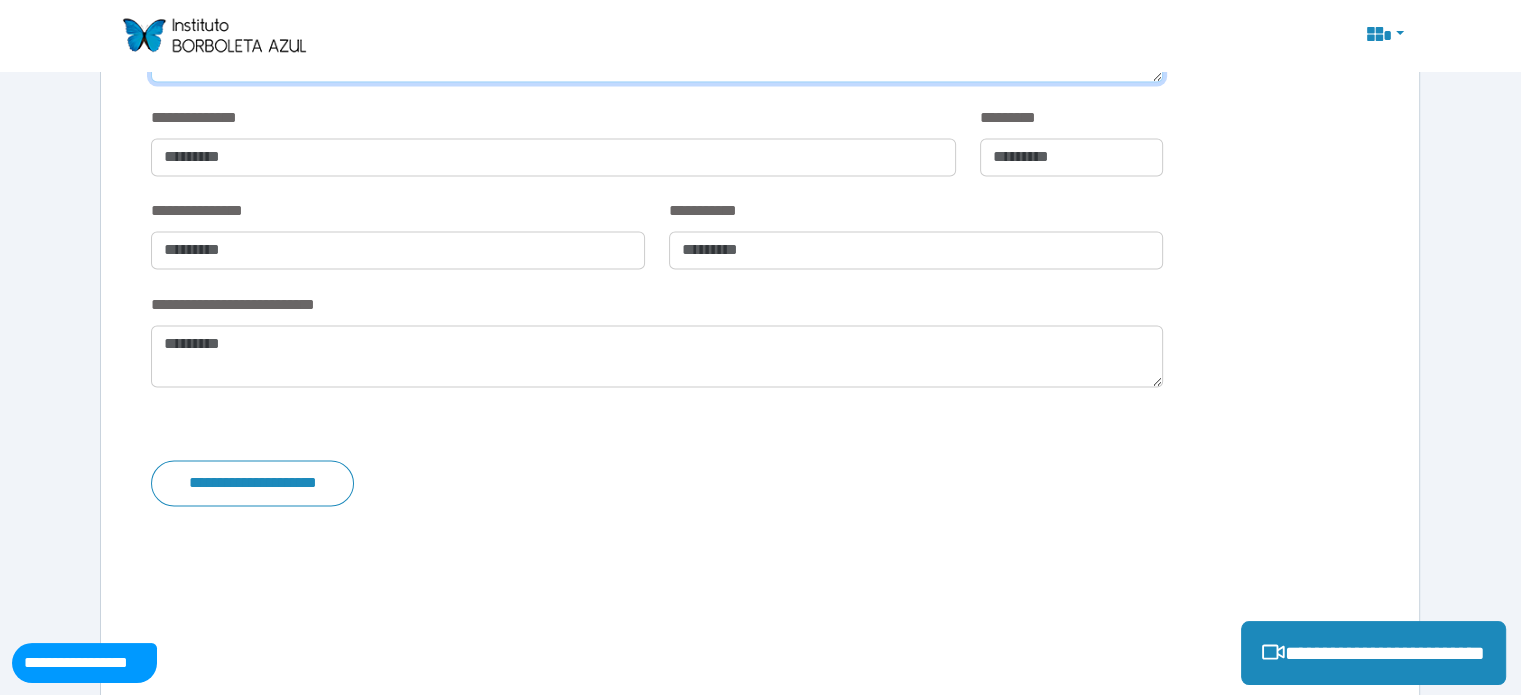 type on "**********" 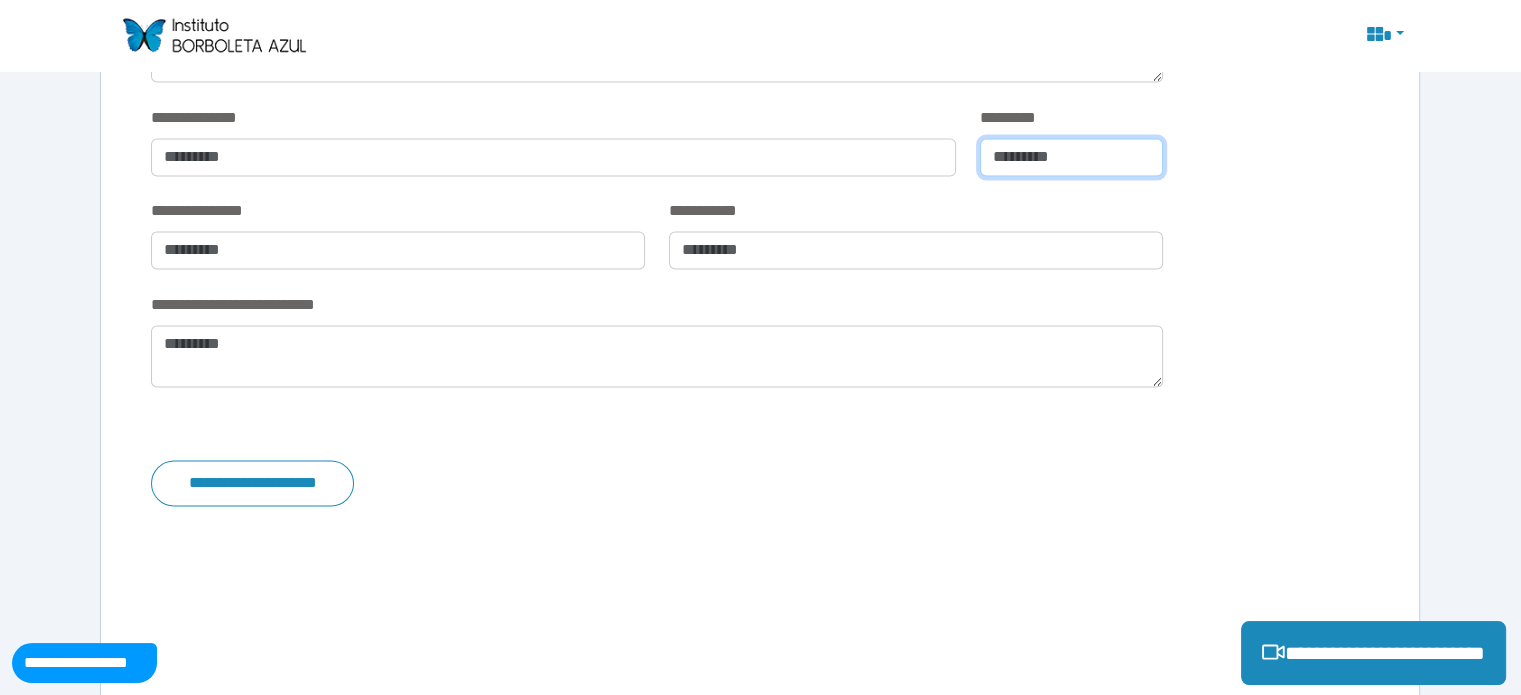click at bounding box center [1071, 157] 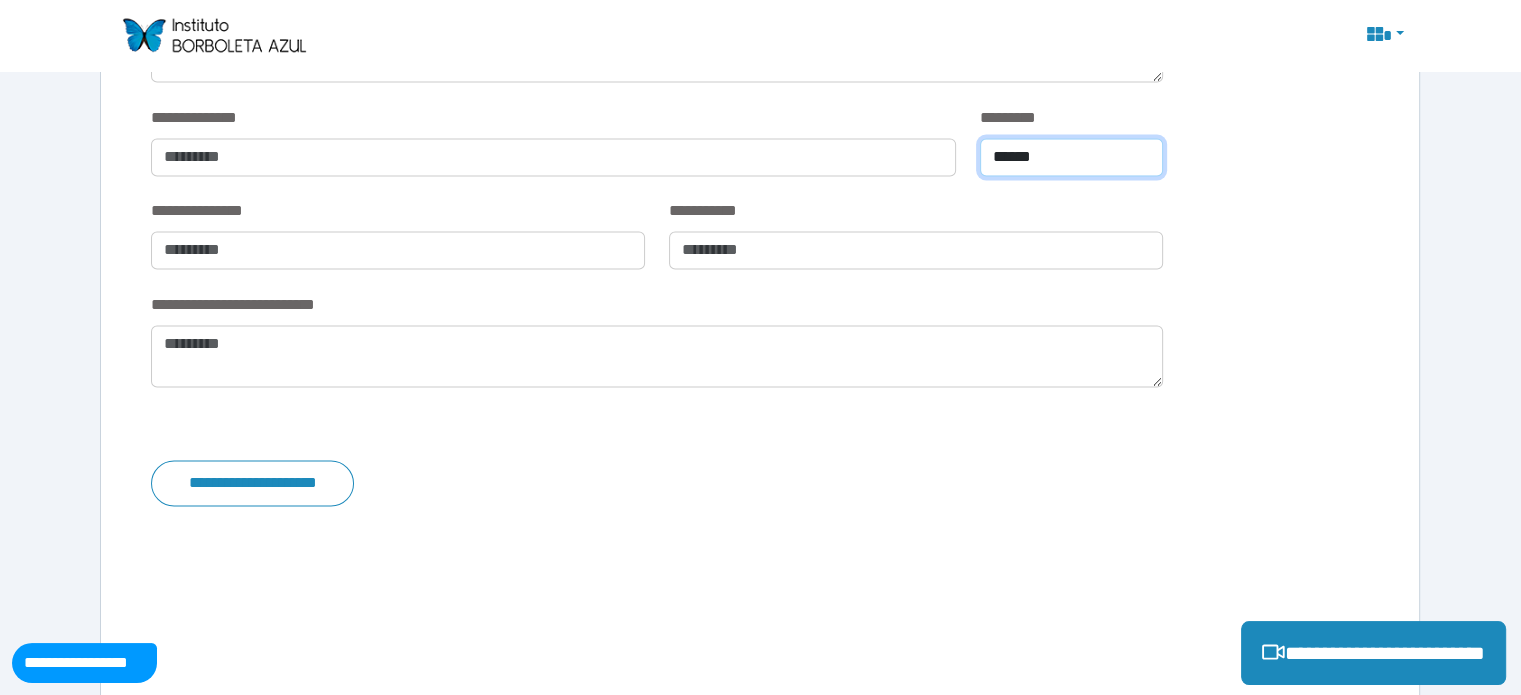 type on "******" 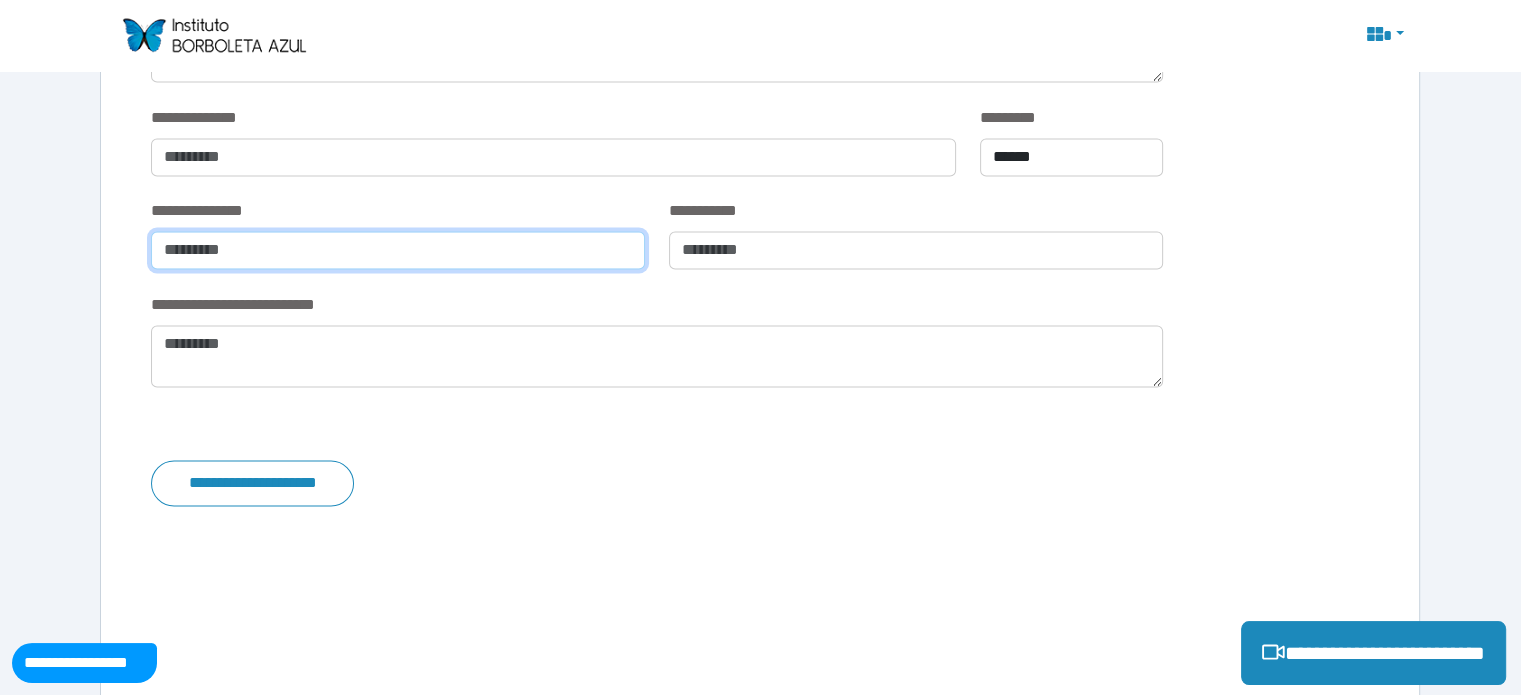 click at bounding box center (398, 250) 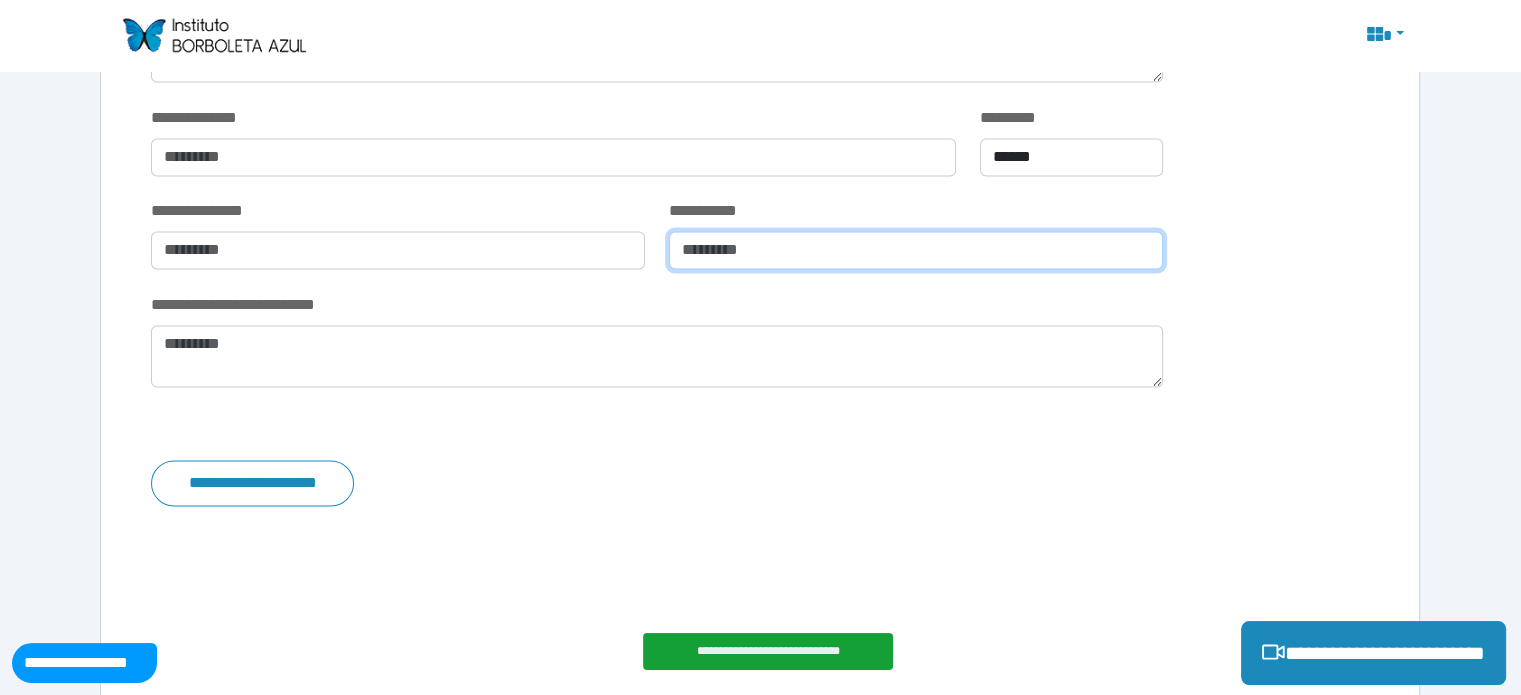 click at bounding box center (916, 250) 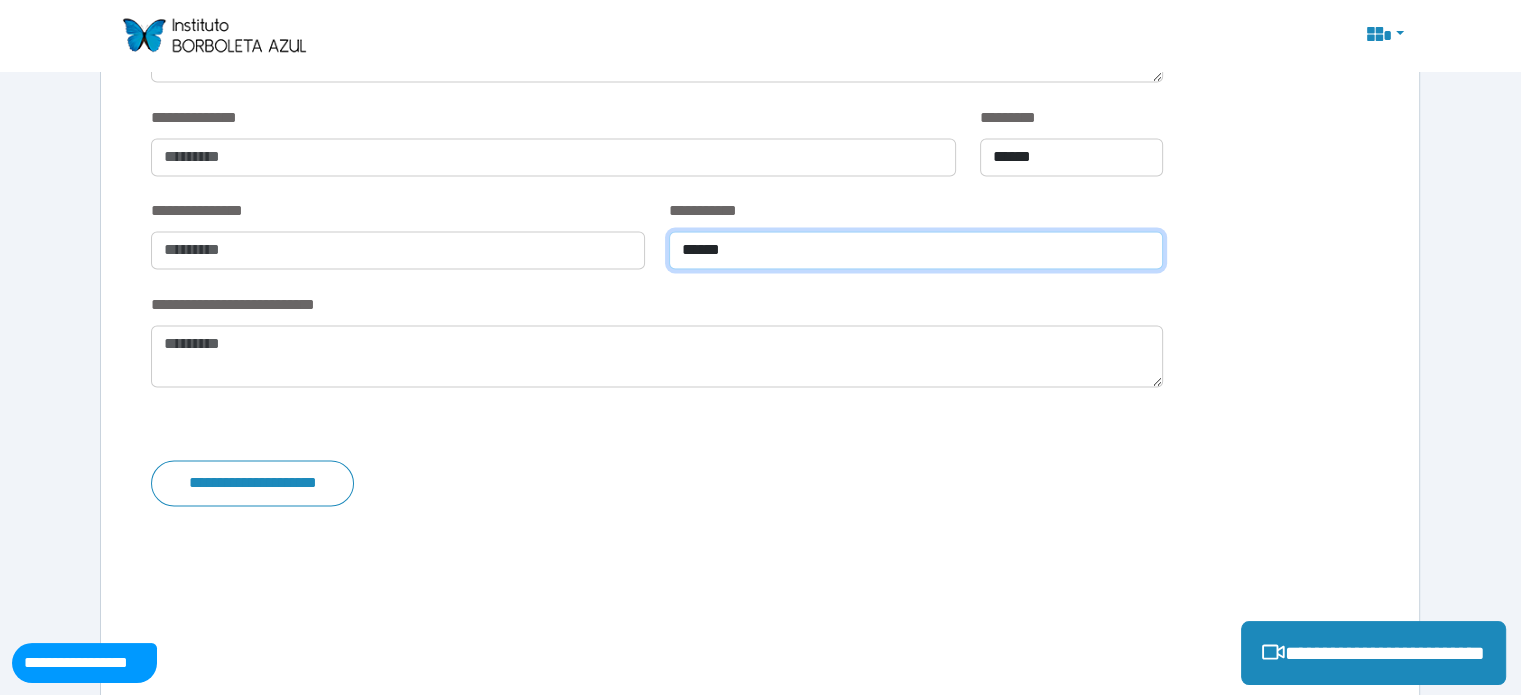 type on "******" 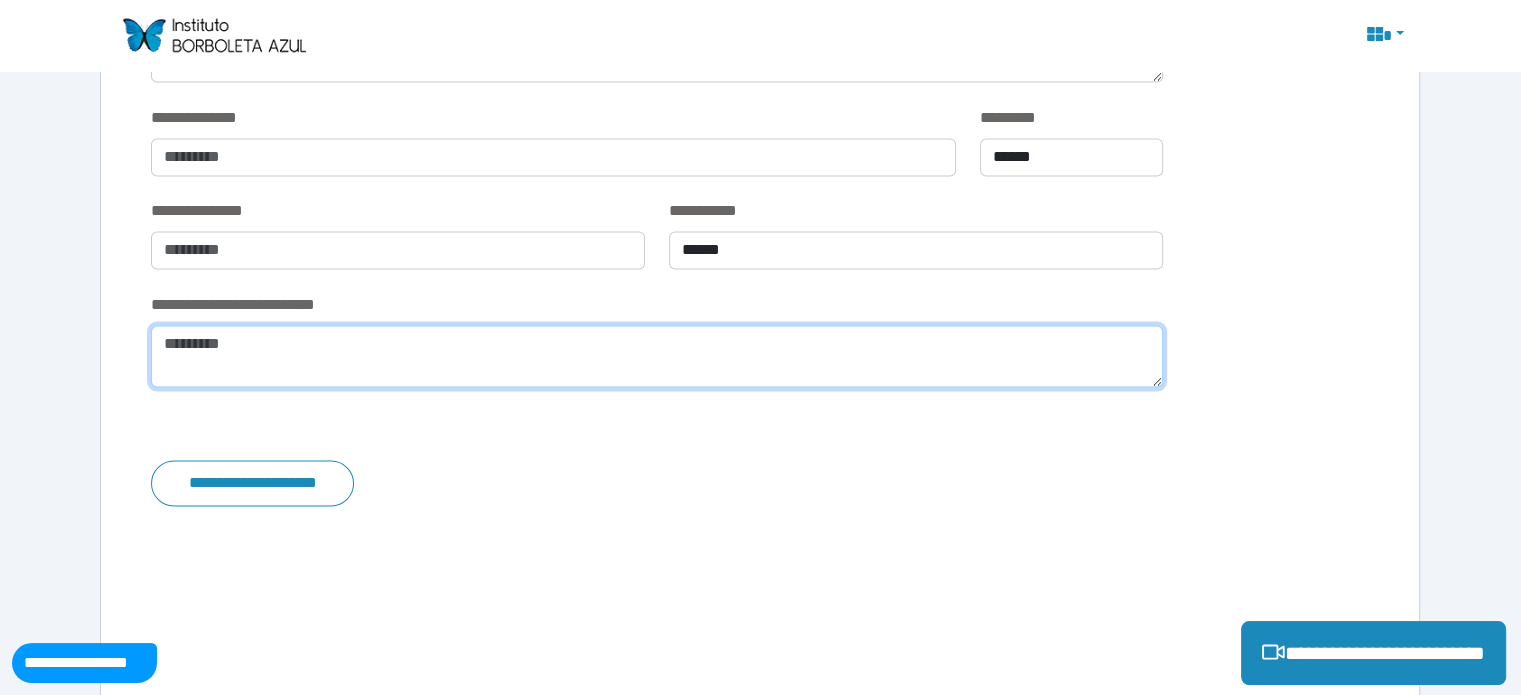 click at bounding box center (656, 356) 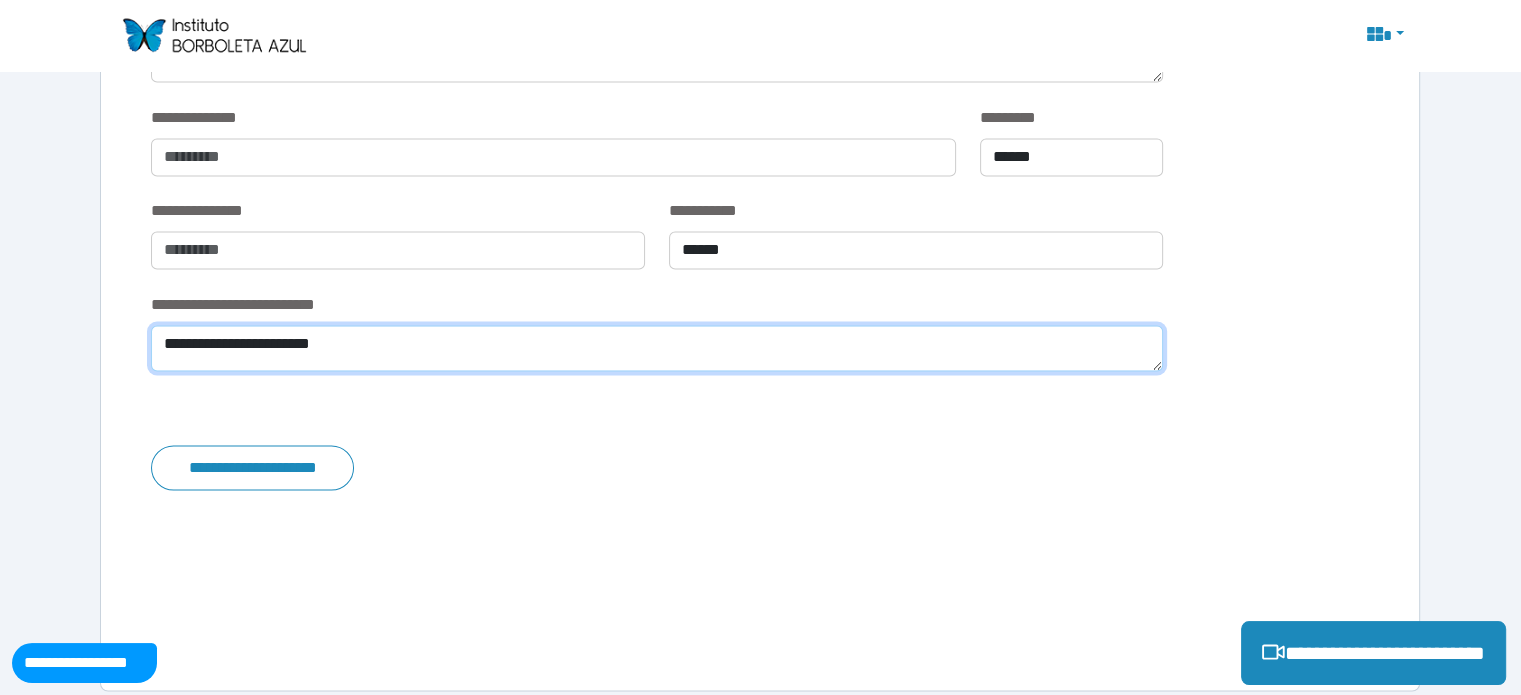 type on "**********" 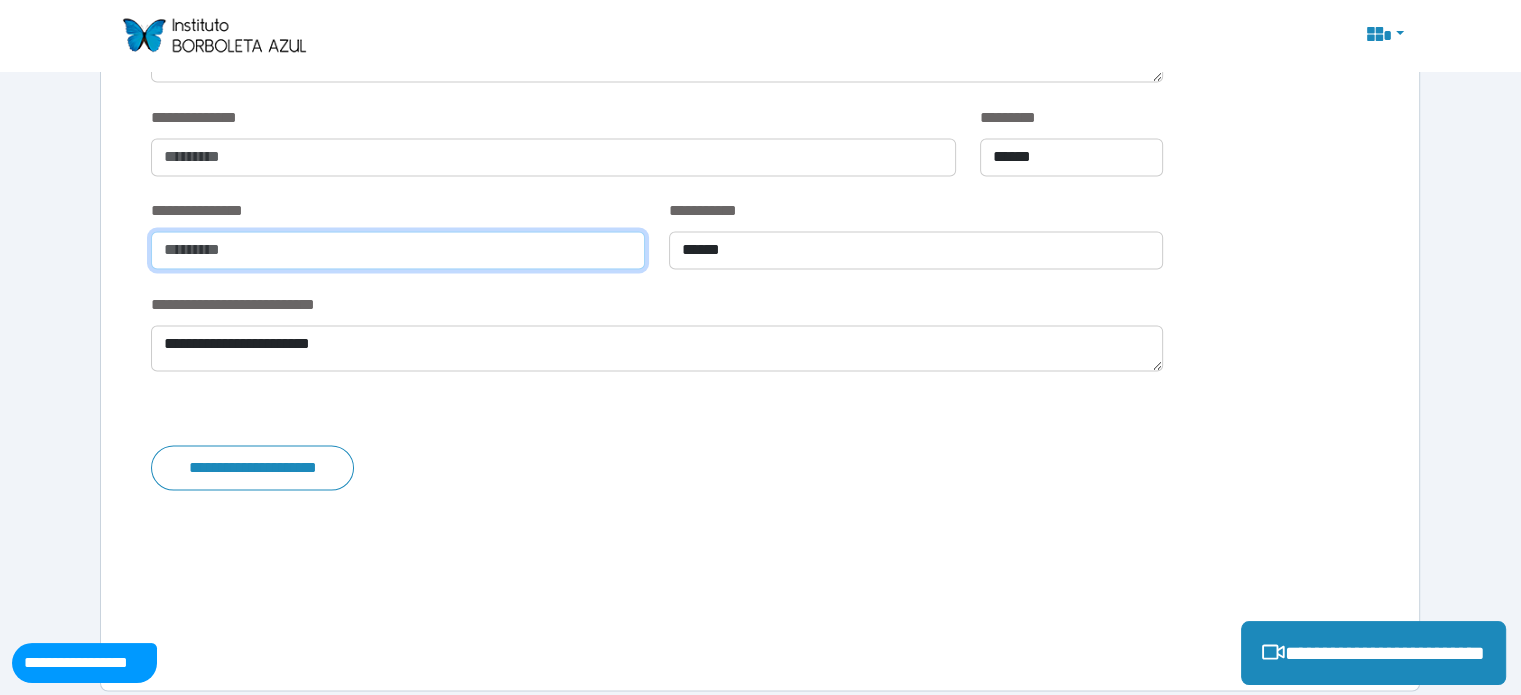 click at bounding box center [398, 250] 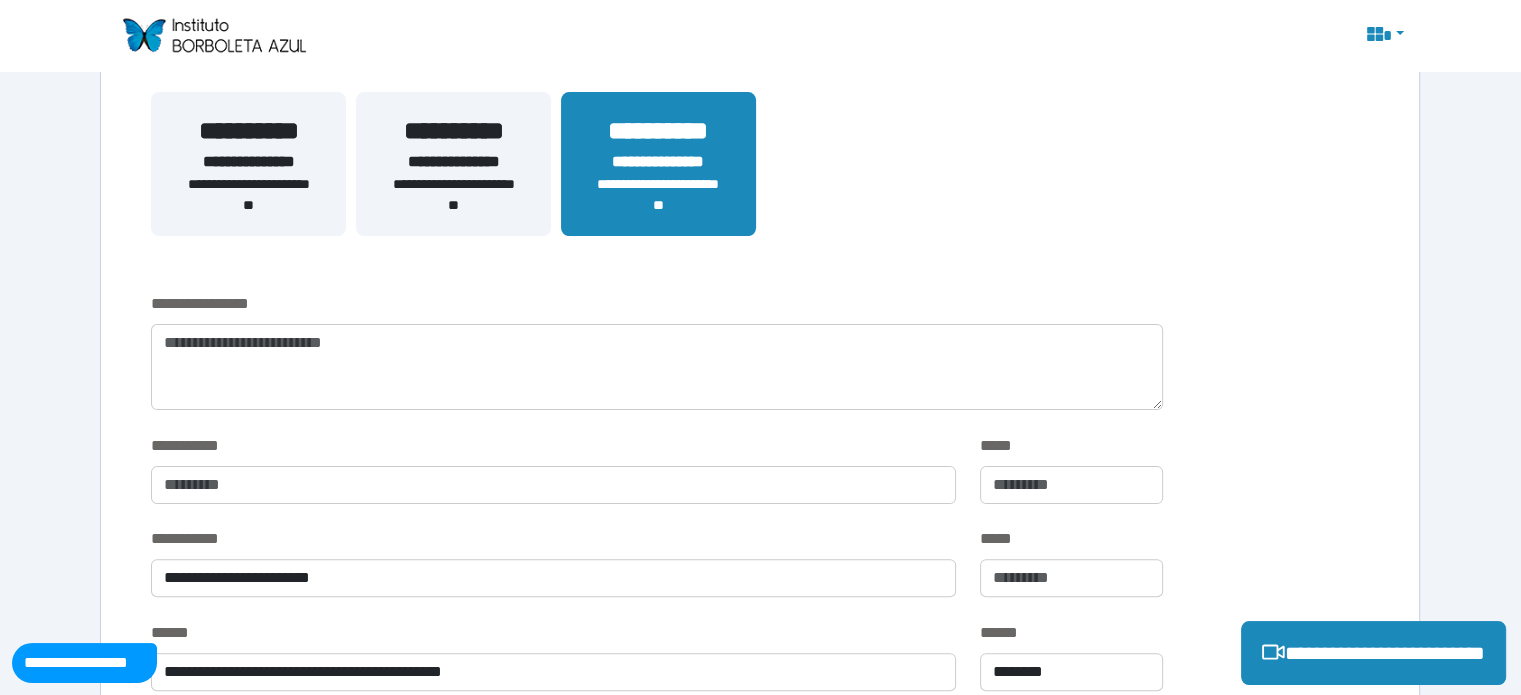 scroll, scrollTop: 425, scrollLeft: 0, axis: vertical 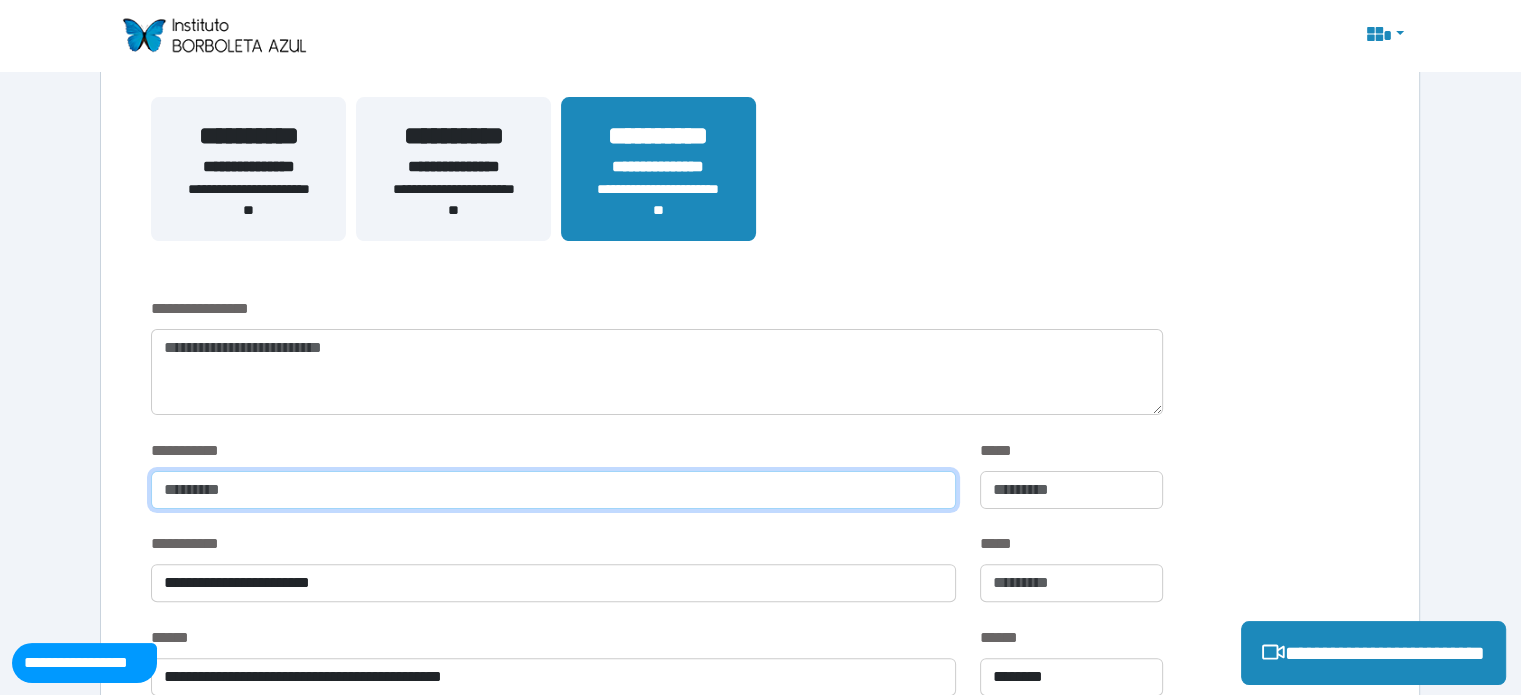 click at bounding box center [553, 490] 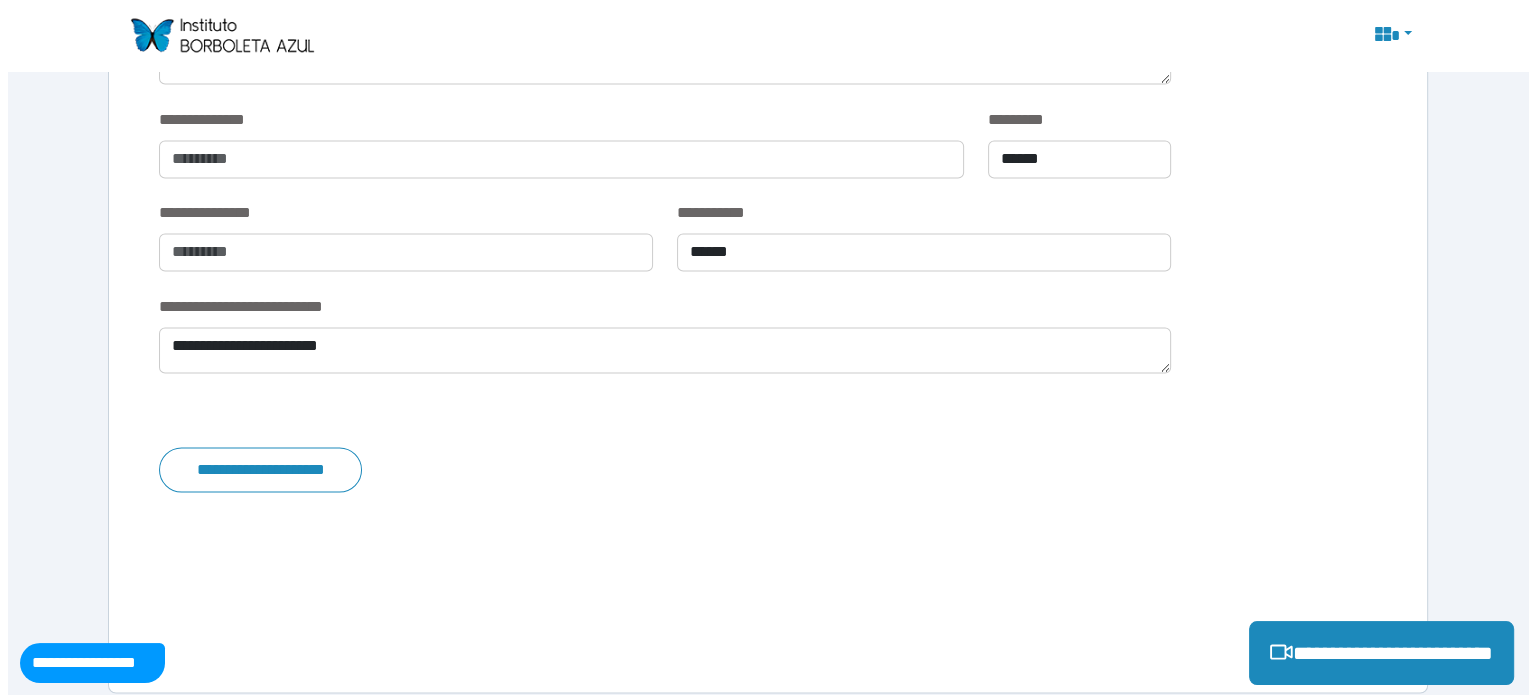 scroll, scrollTop: 3316, scrollLeft: 0, axis: vertical 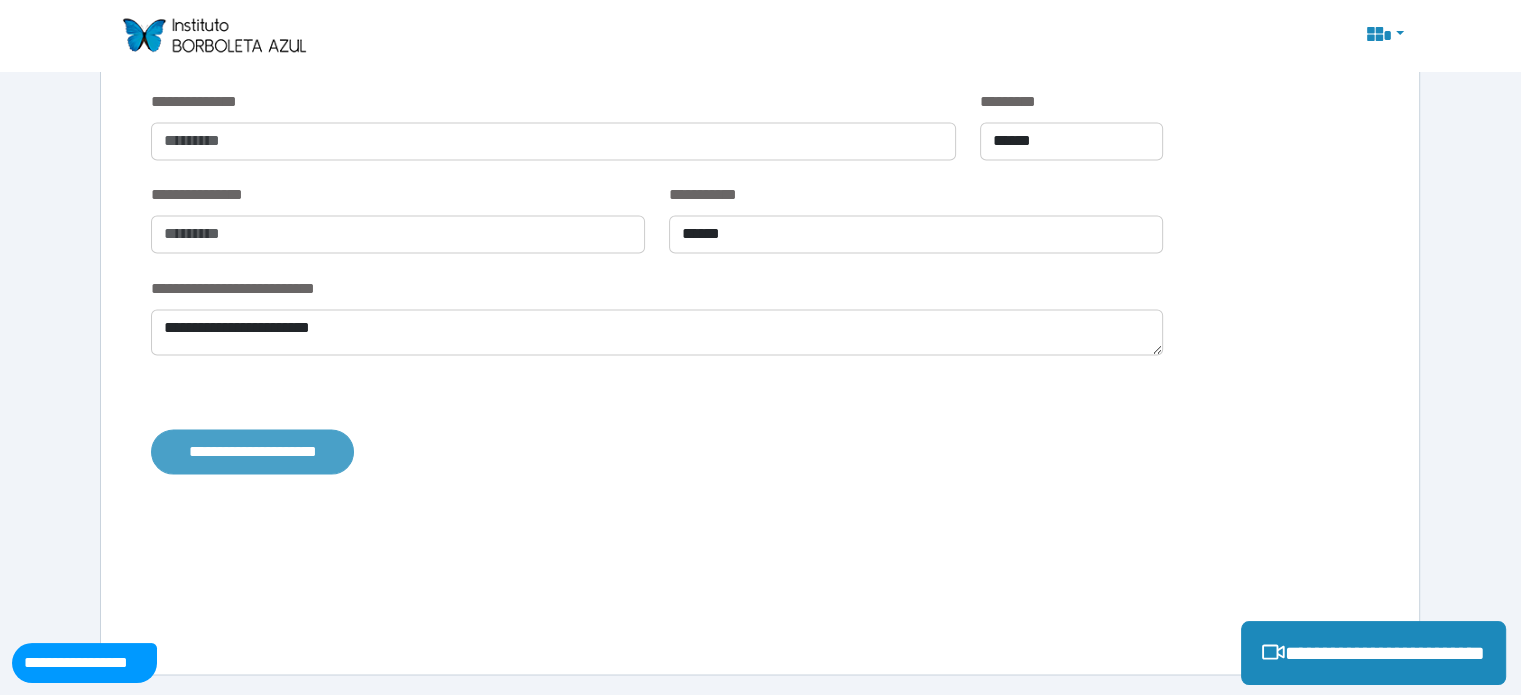 type on "**********" 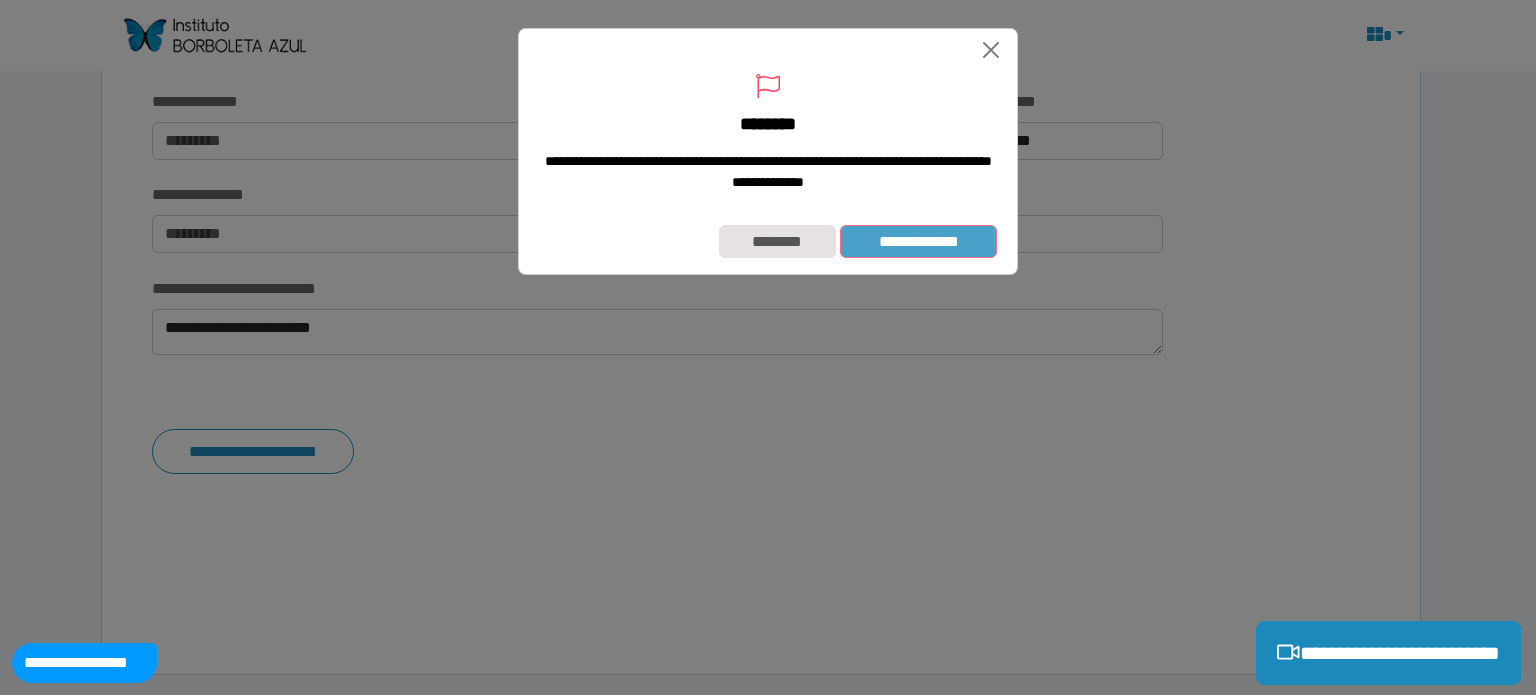 click on "**********" at bounding box center [918, 242] 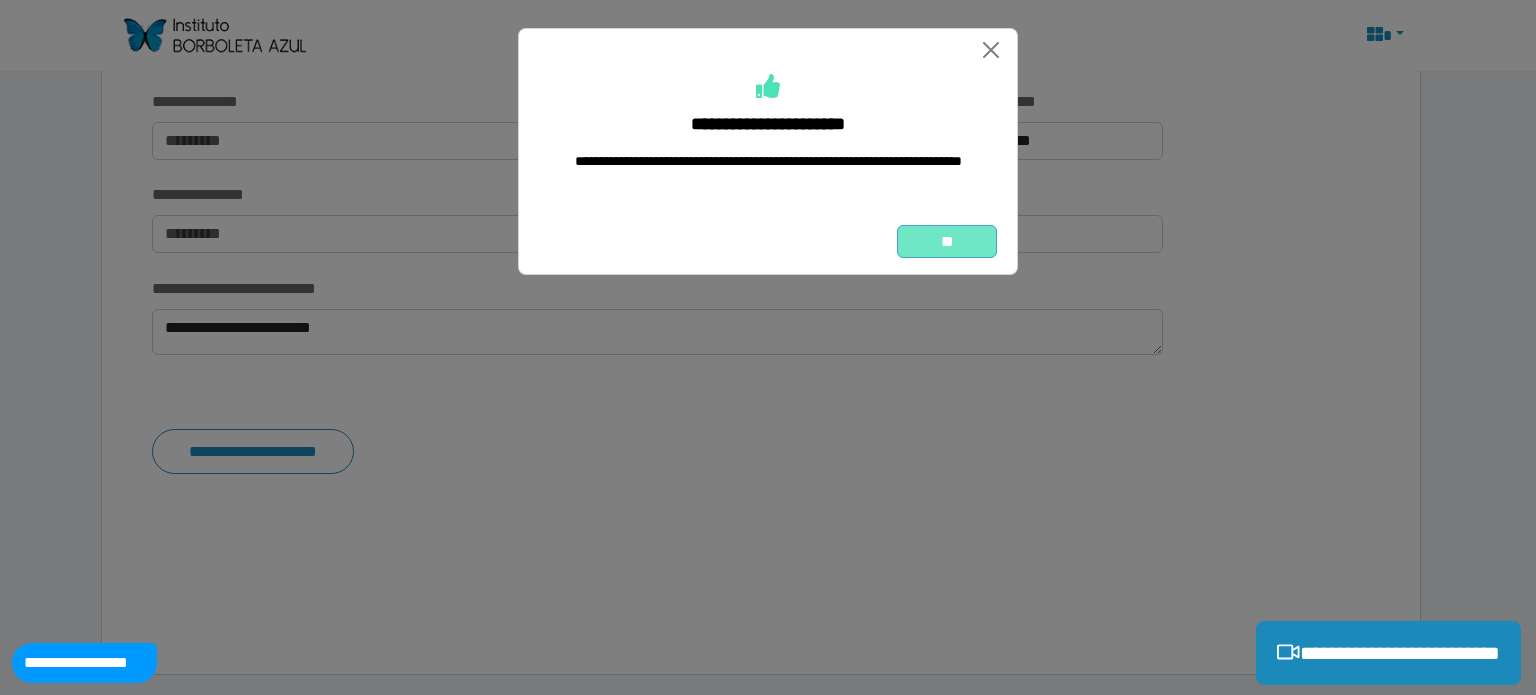 click on "**" at bounding box center [947, 242] 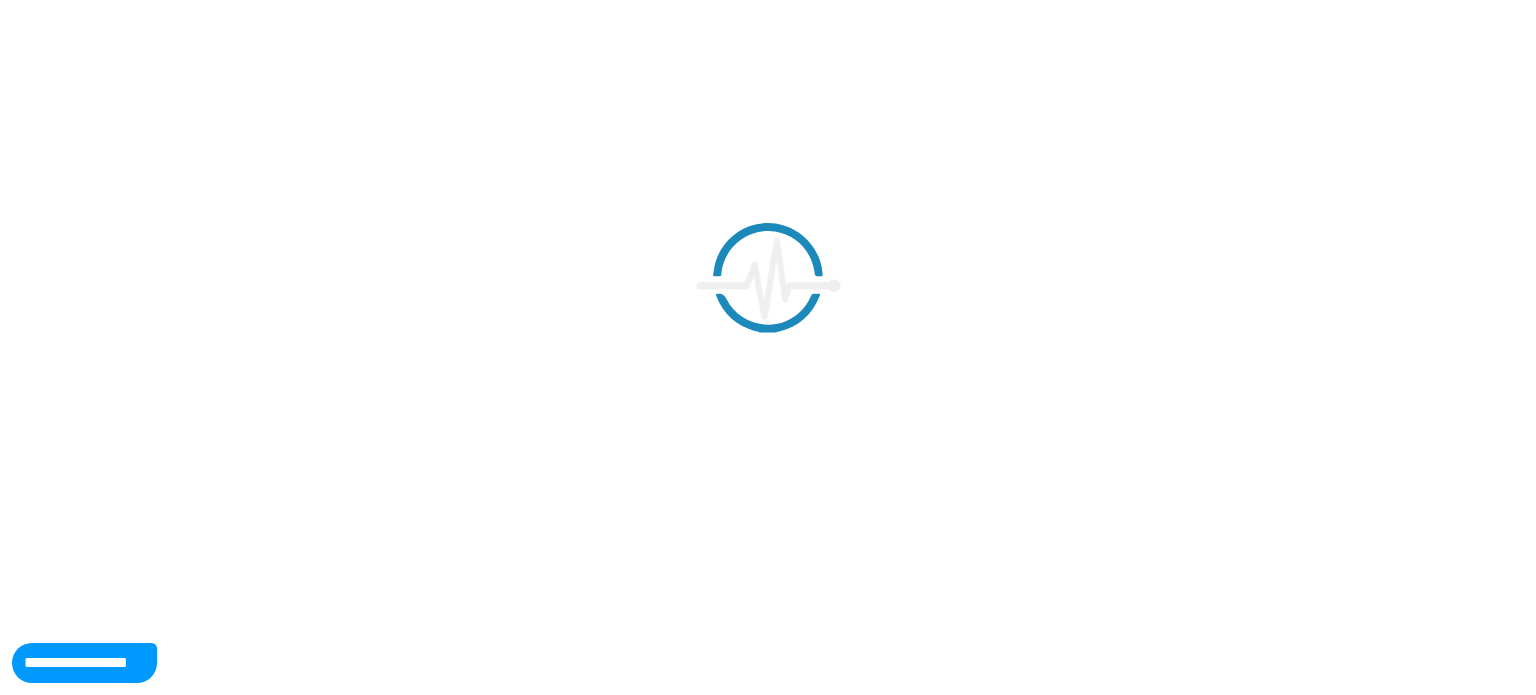scroll, scrollTop: 0, scrollLeft: 0, axis: both 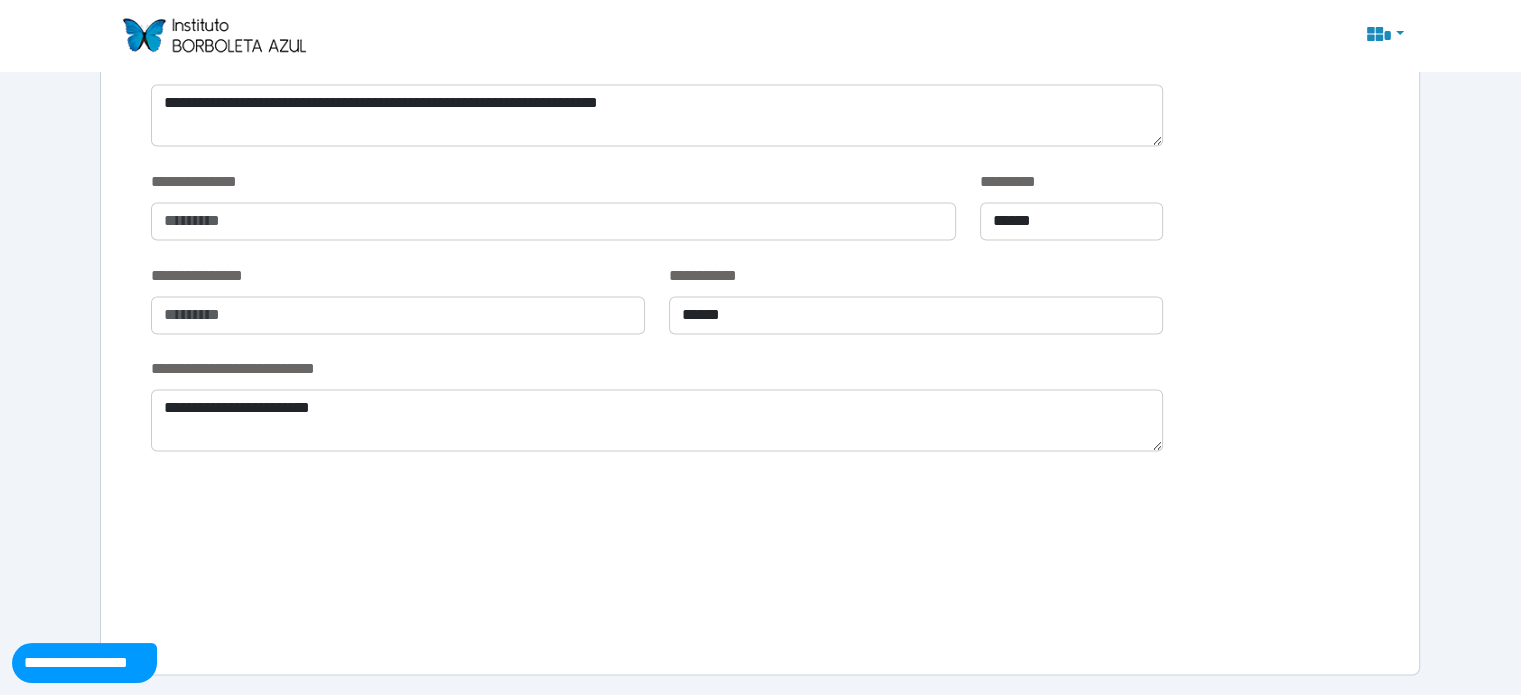 click at bounding box center (1384, 36) 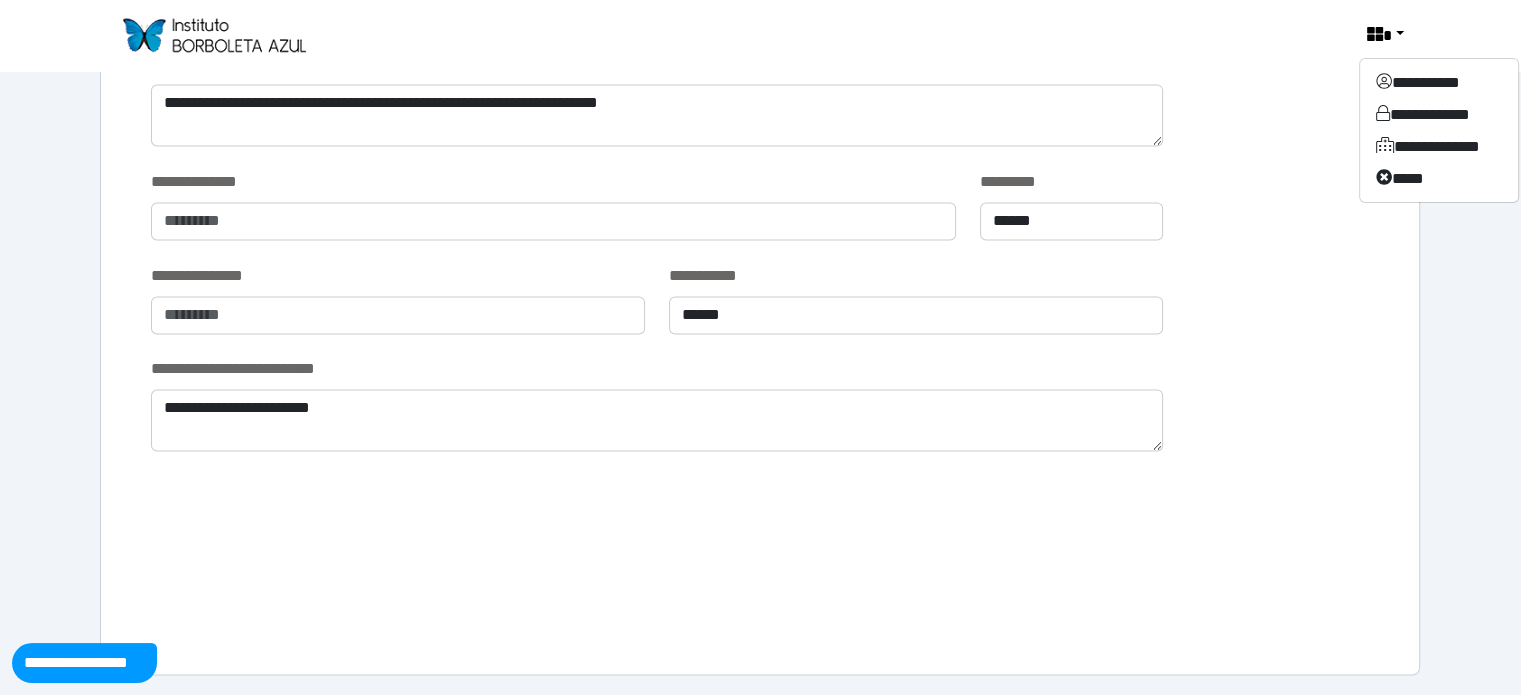 click on "**********" at bounding box center (760, 35) 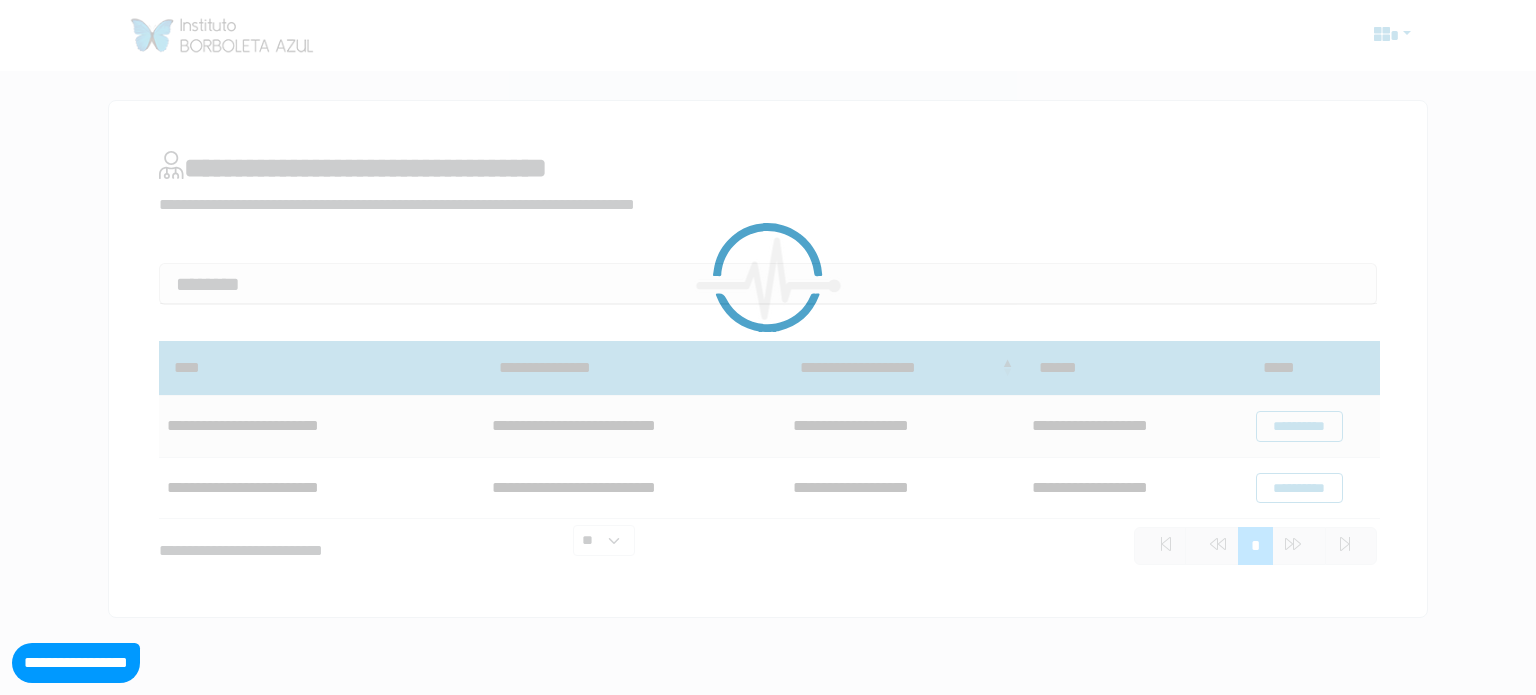 scroll, scrollTop: 0, scrollLeft: 0, axis: both 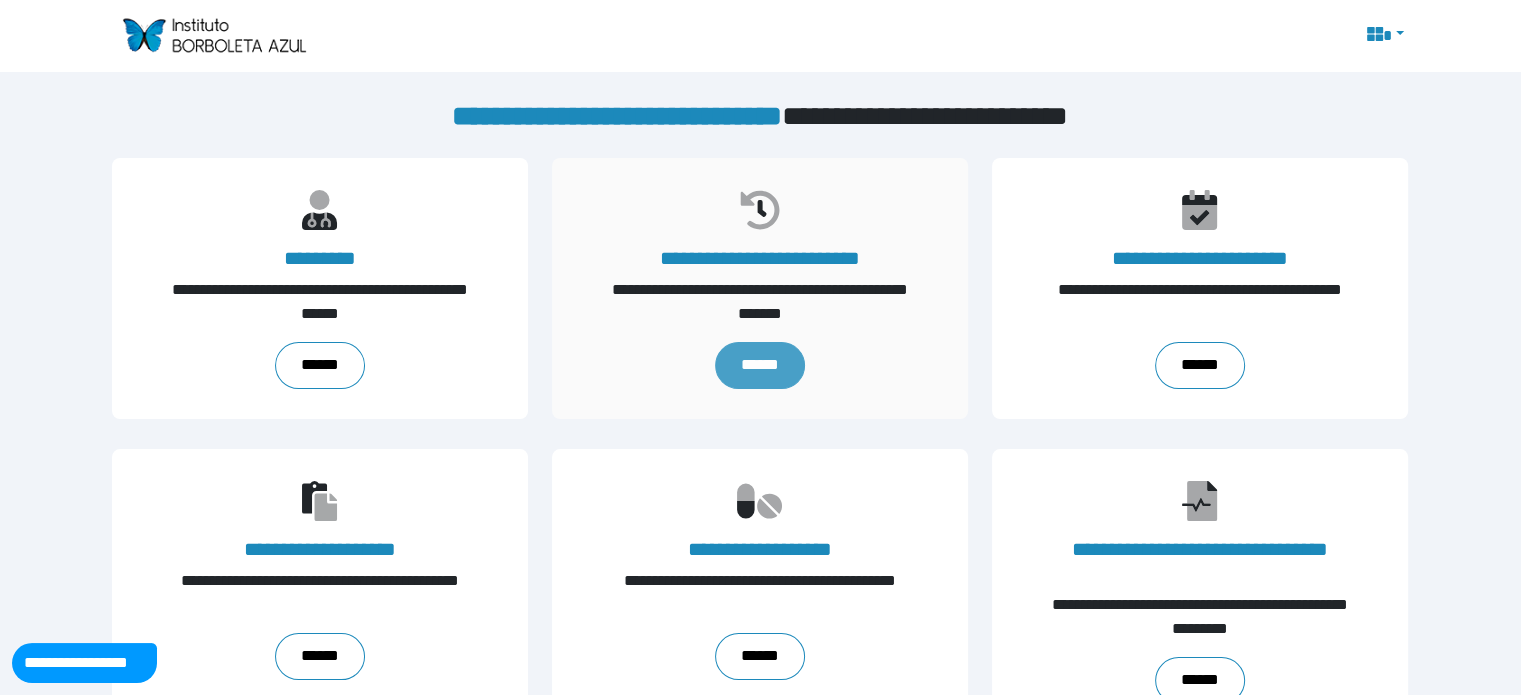 click on "******" at bounding box center (760, 365) 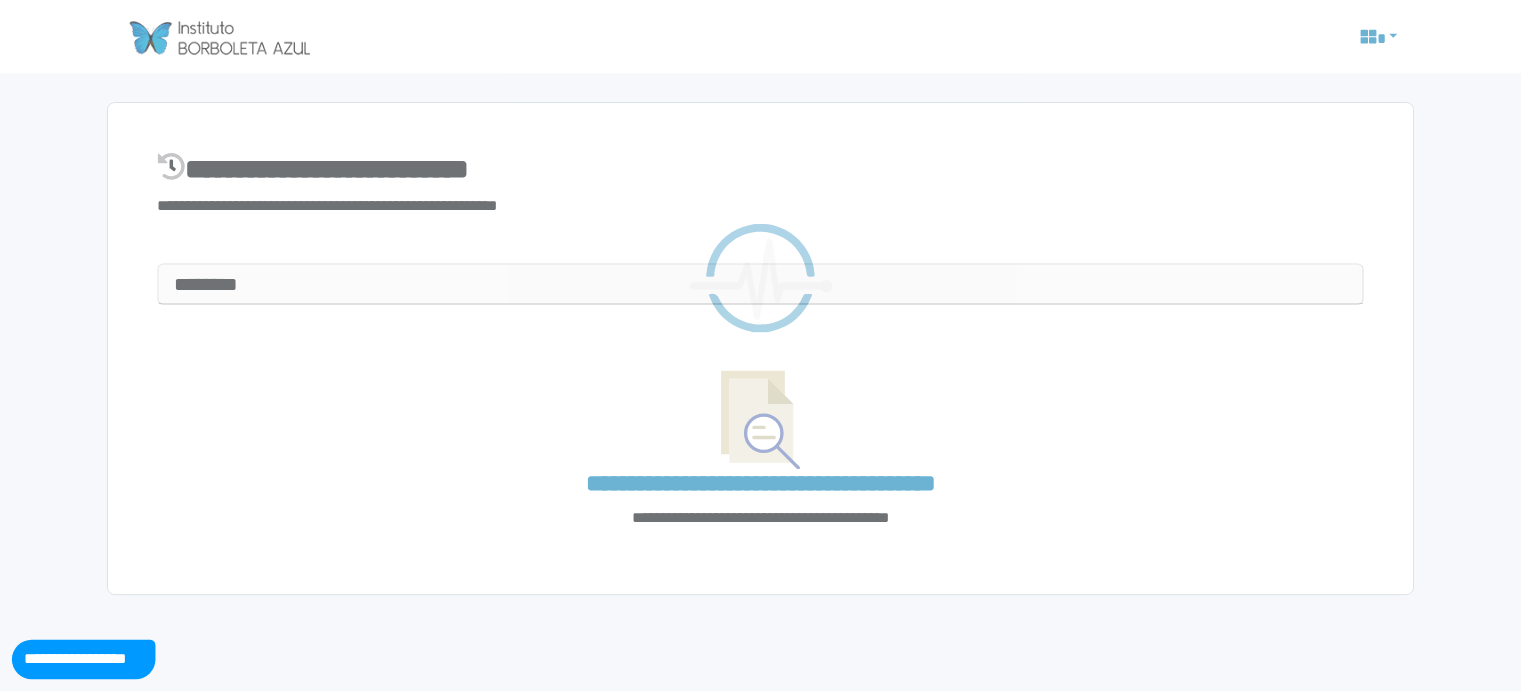 scroll, scrollTop: 0, scrollLeft: 0, axis: both 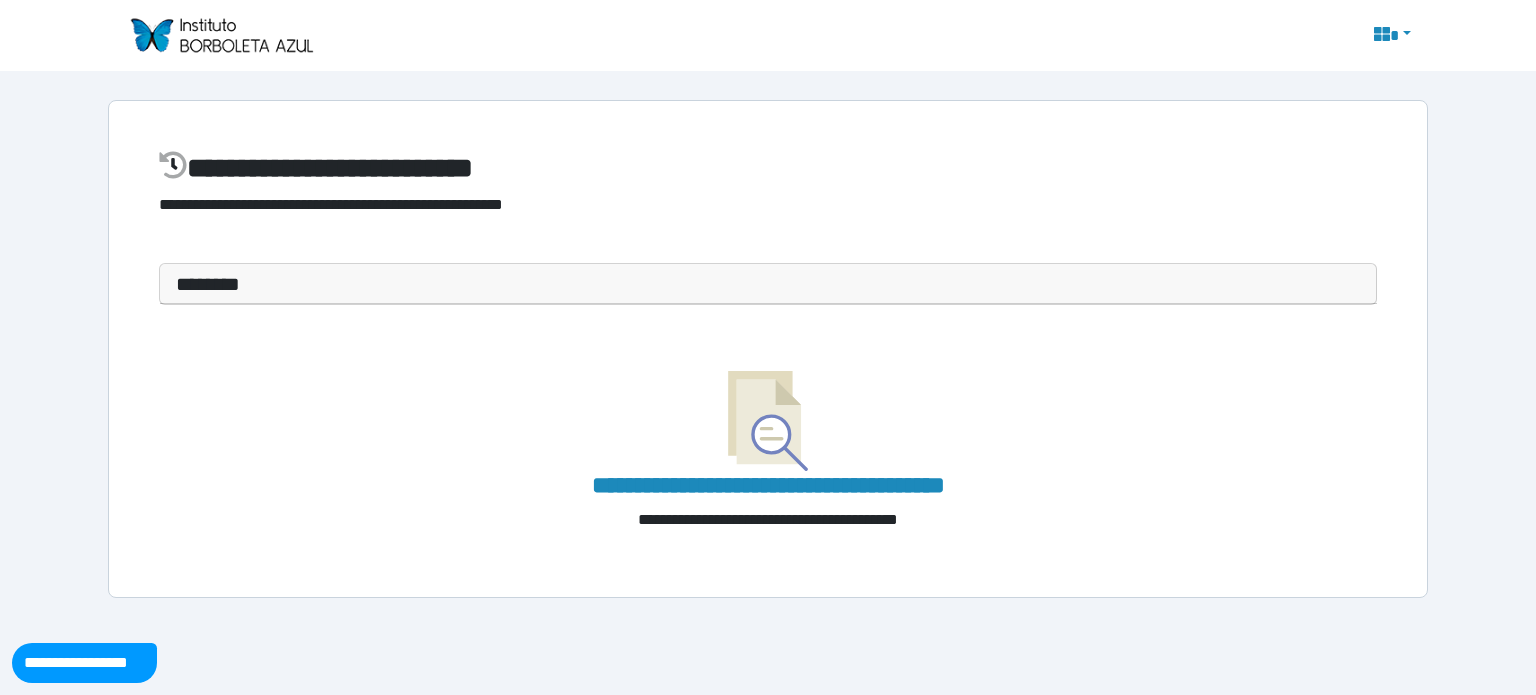 click on "********" at bounding box center [768, 284] 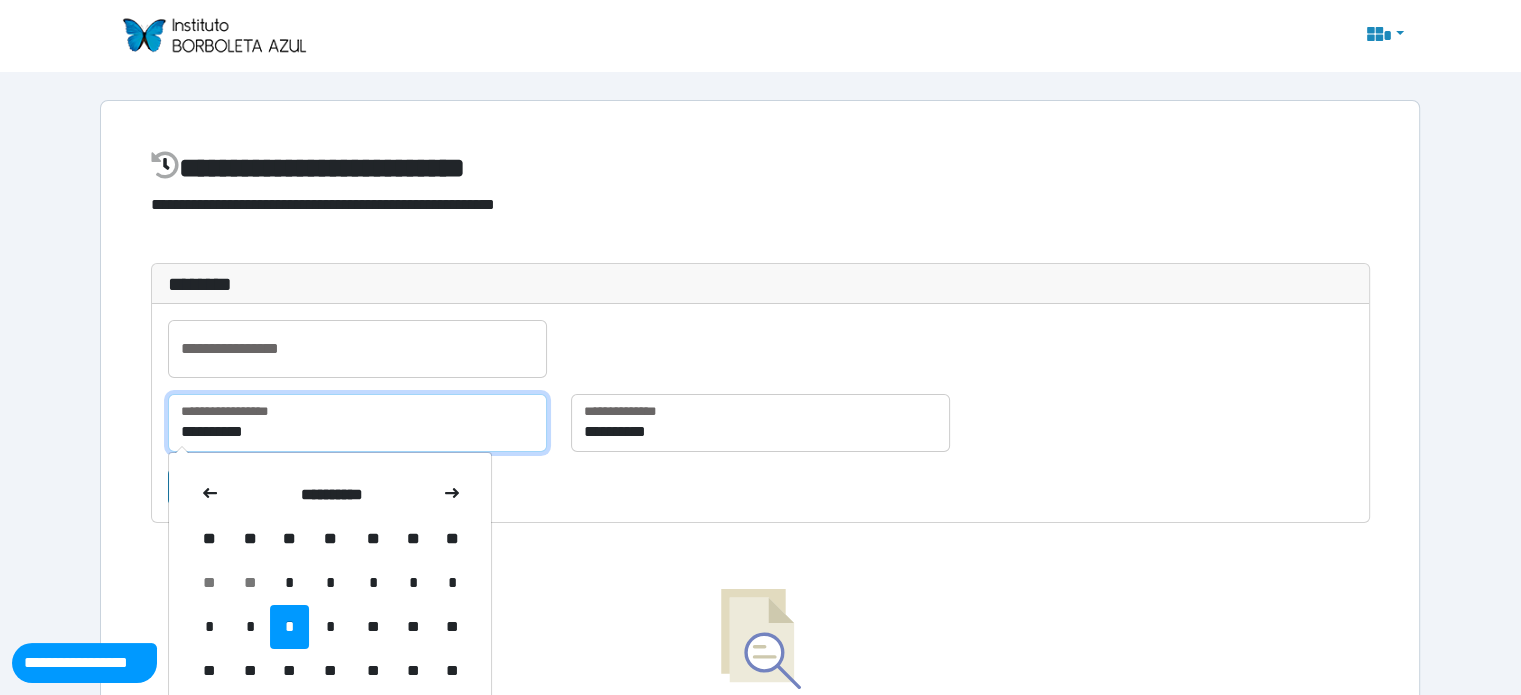 click on "**********" at bounding box center (357, 423) 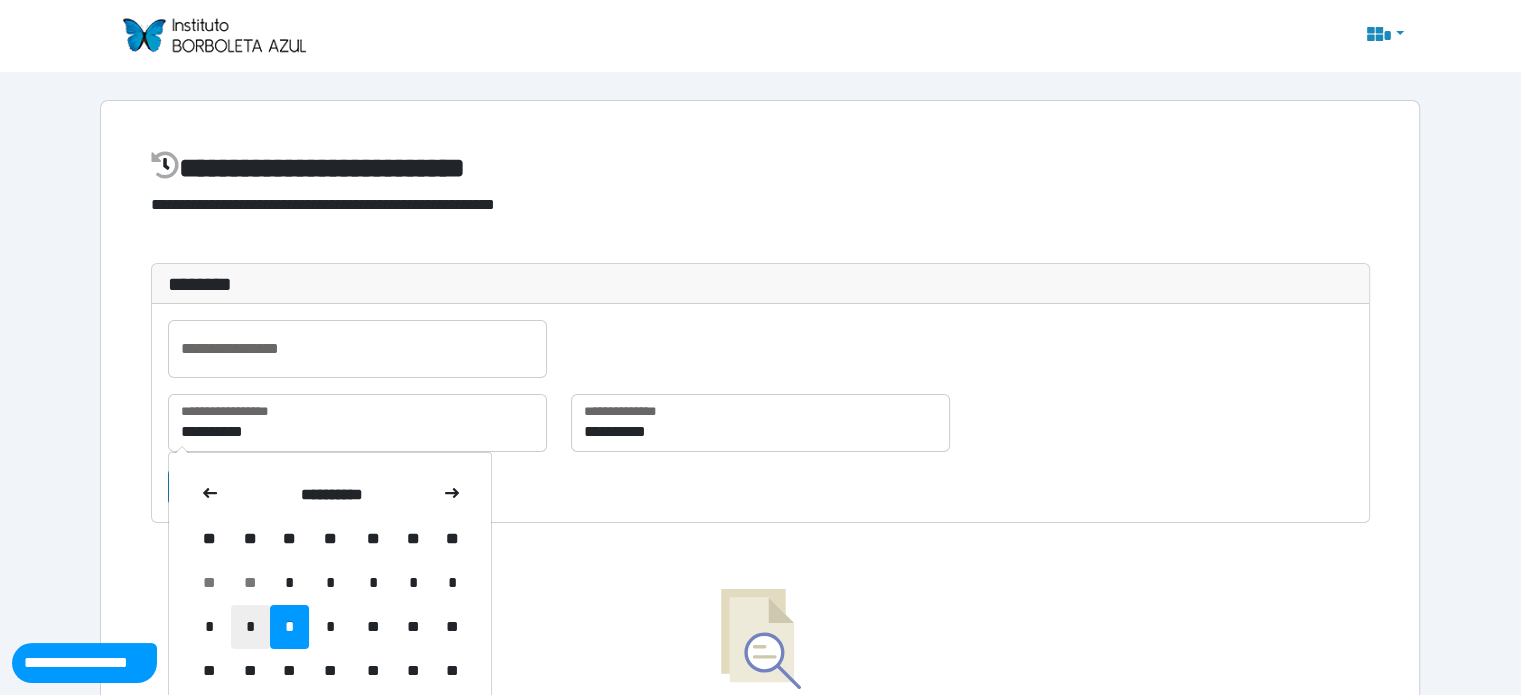 click on "*" at bounding box center (250, 627) 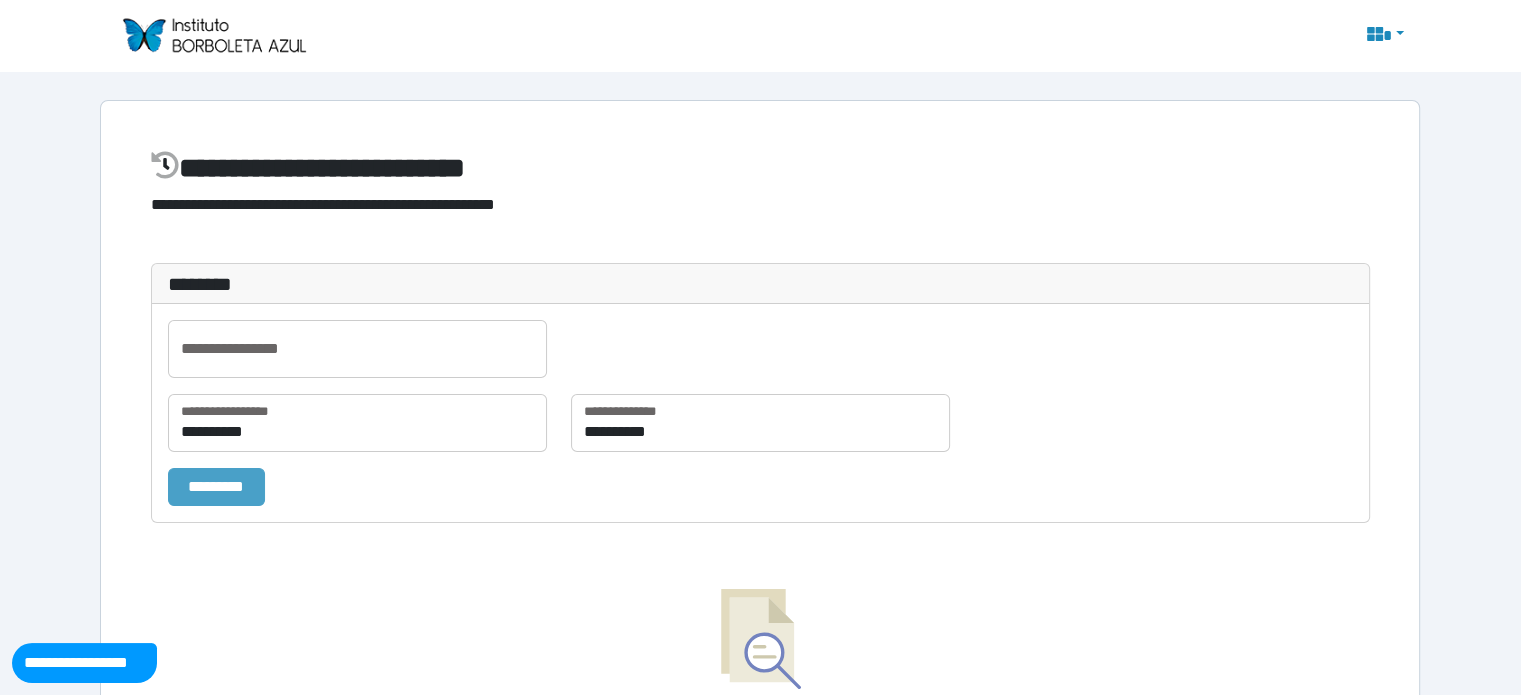 click on "*********" at bounding box center [216, 487] 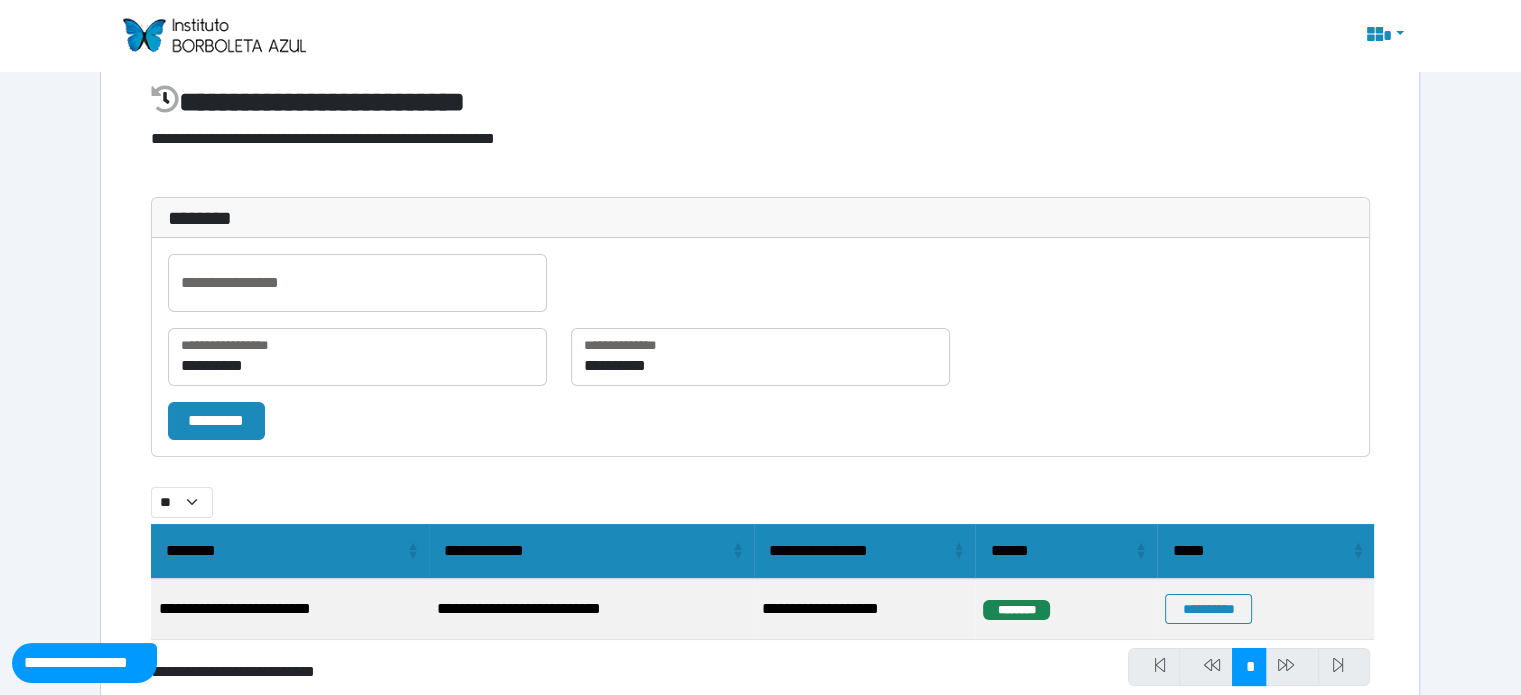 scroll, scrollTop: 144, scrollLeft: 0, axis: vertical 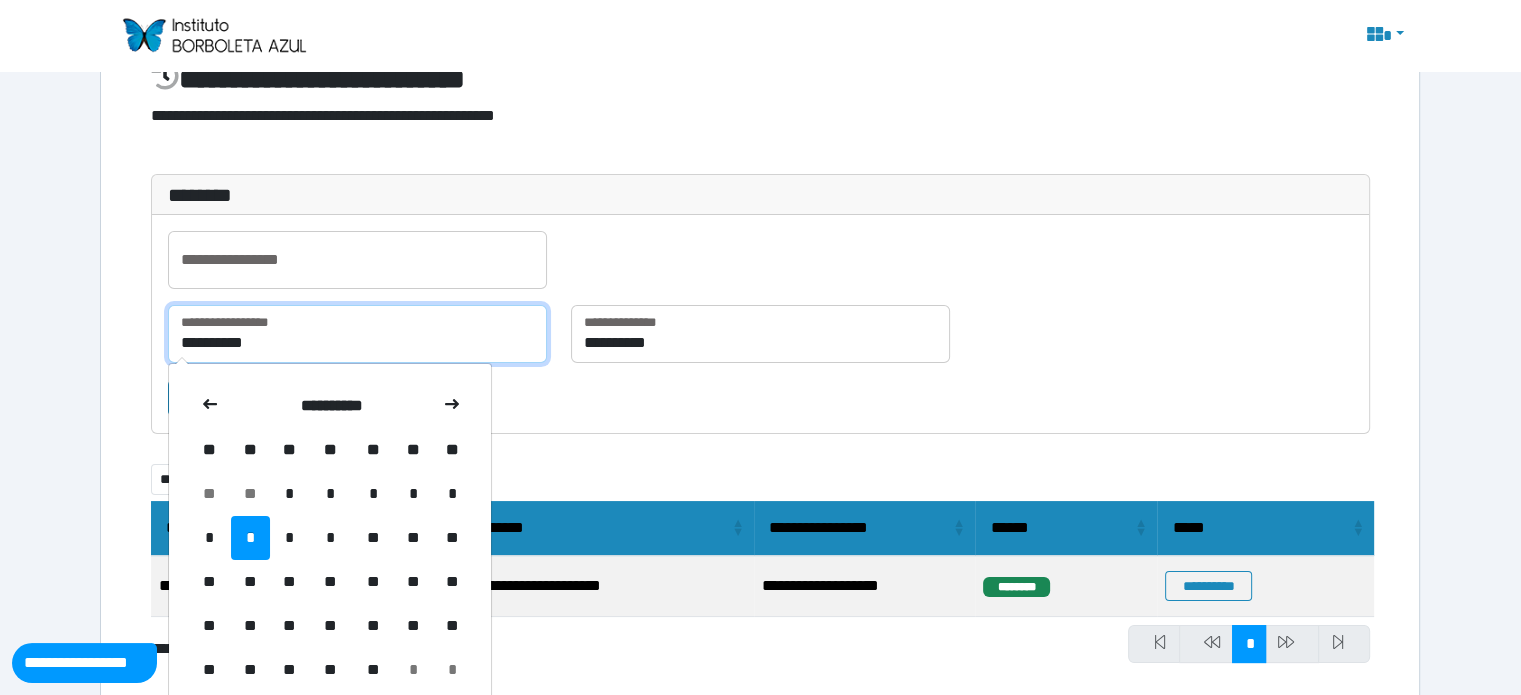 click on "**********" at bounding box center [357, 334] 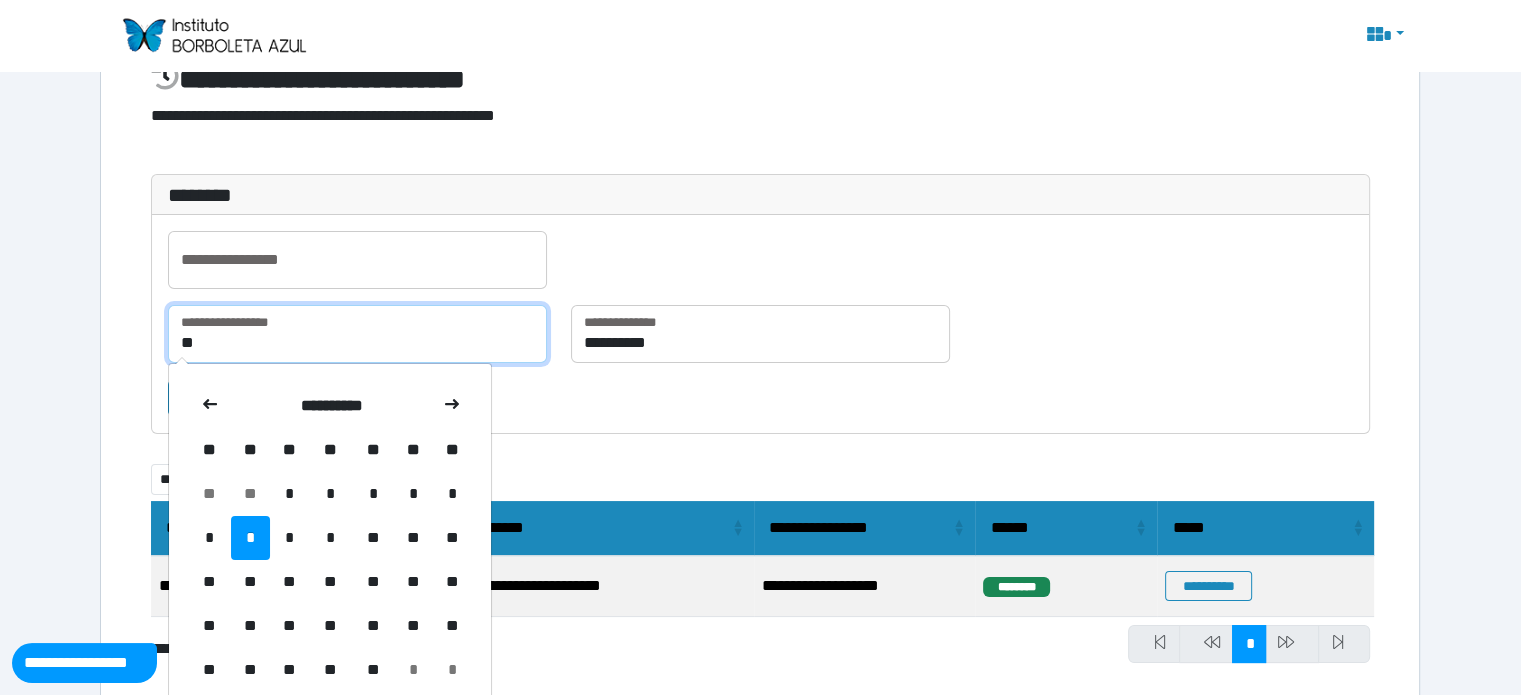 type on "*" 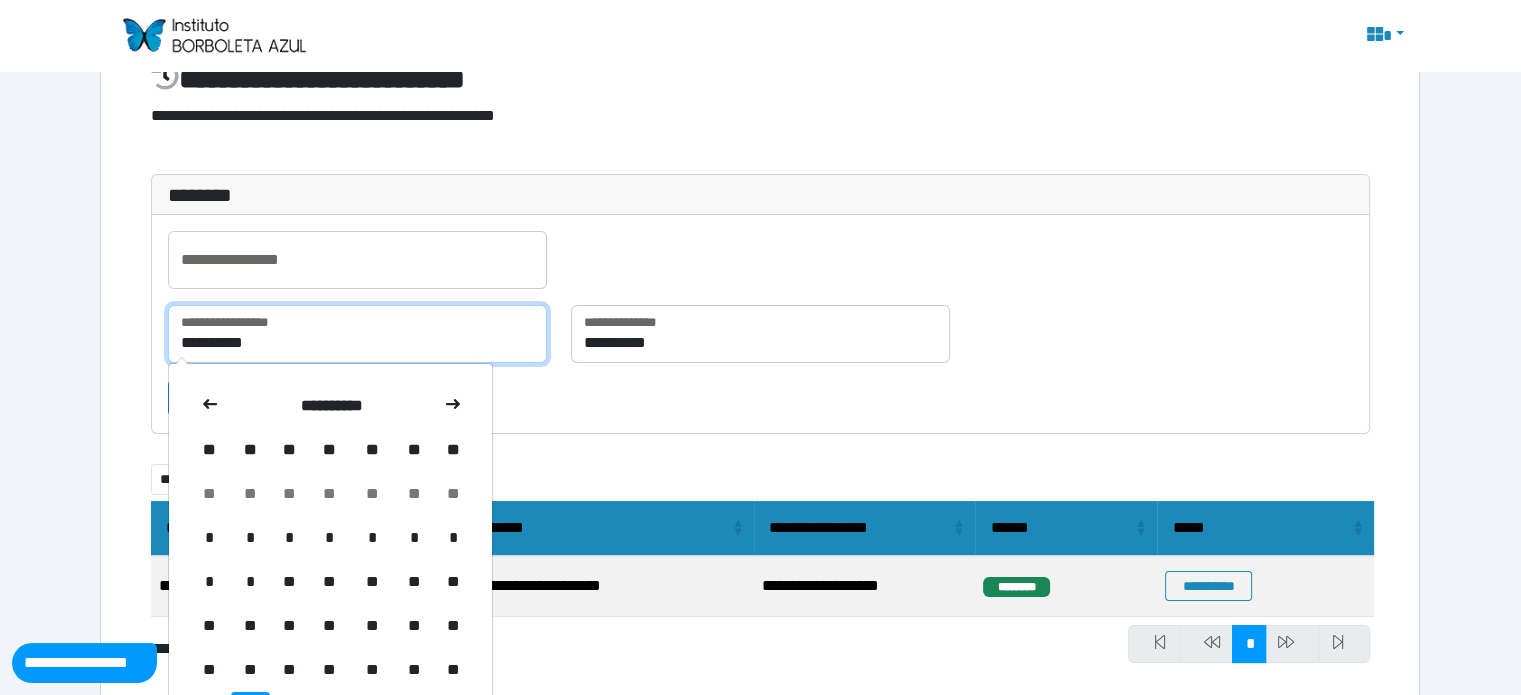 type on "**********" 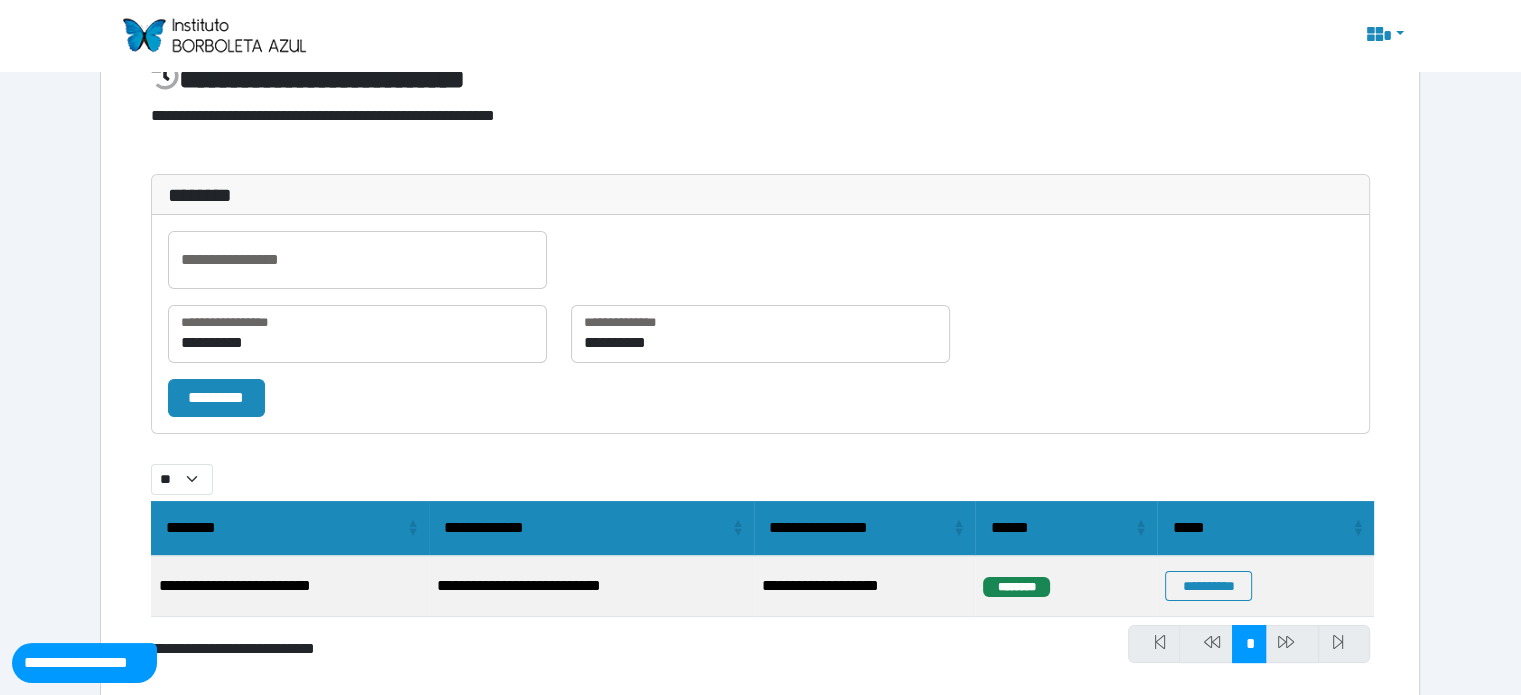 click on "**********" at bounding box center [760, 427] 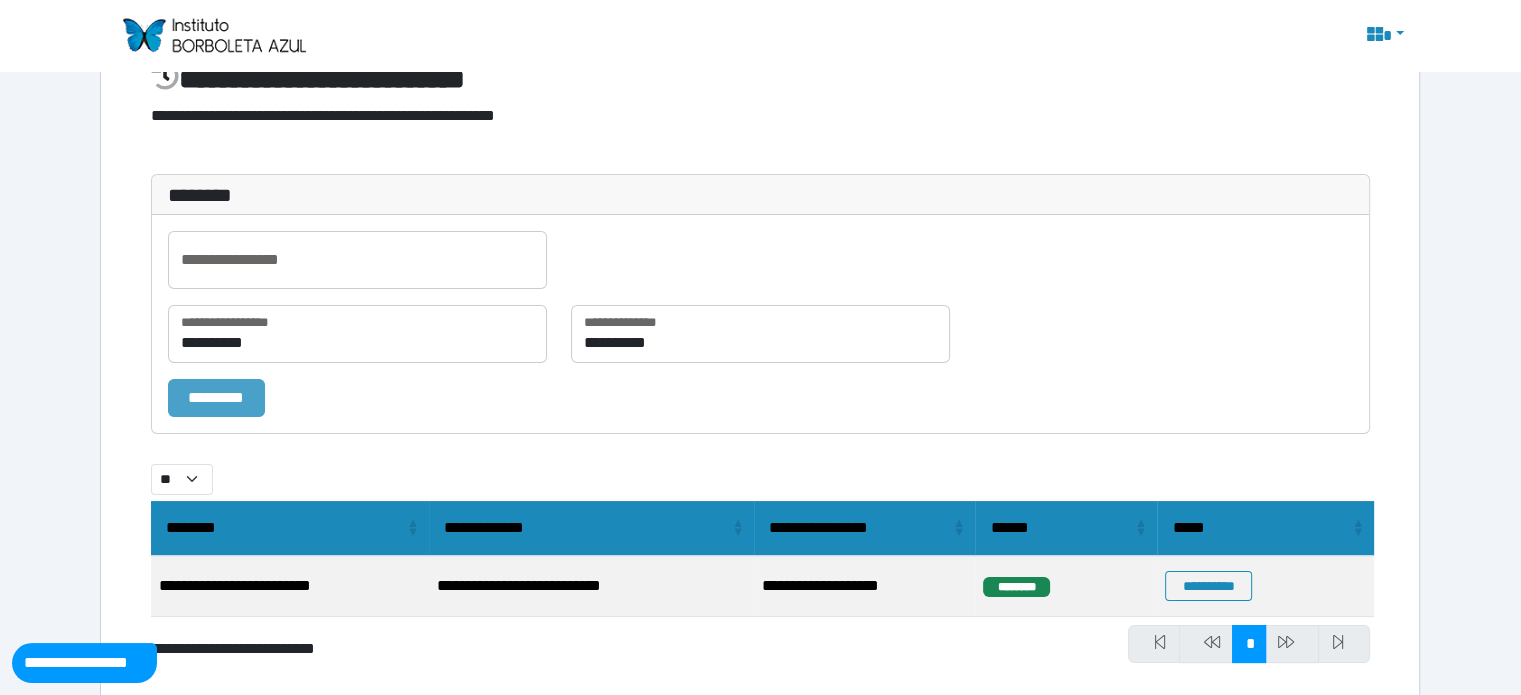 click on "*********" at bounding box center [216, 398] 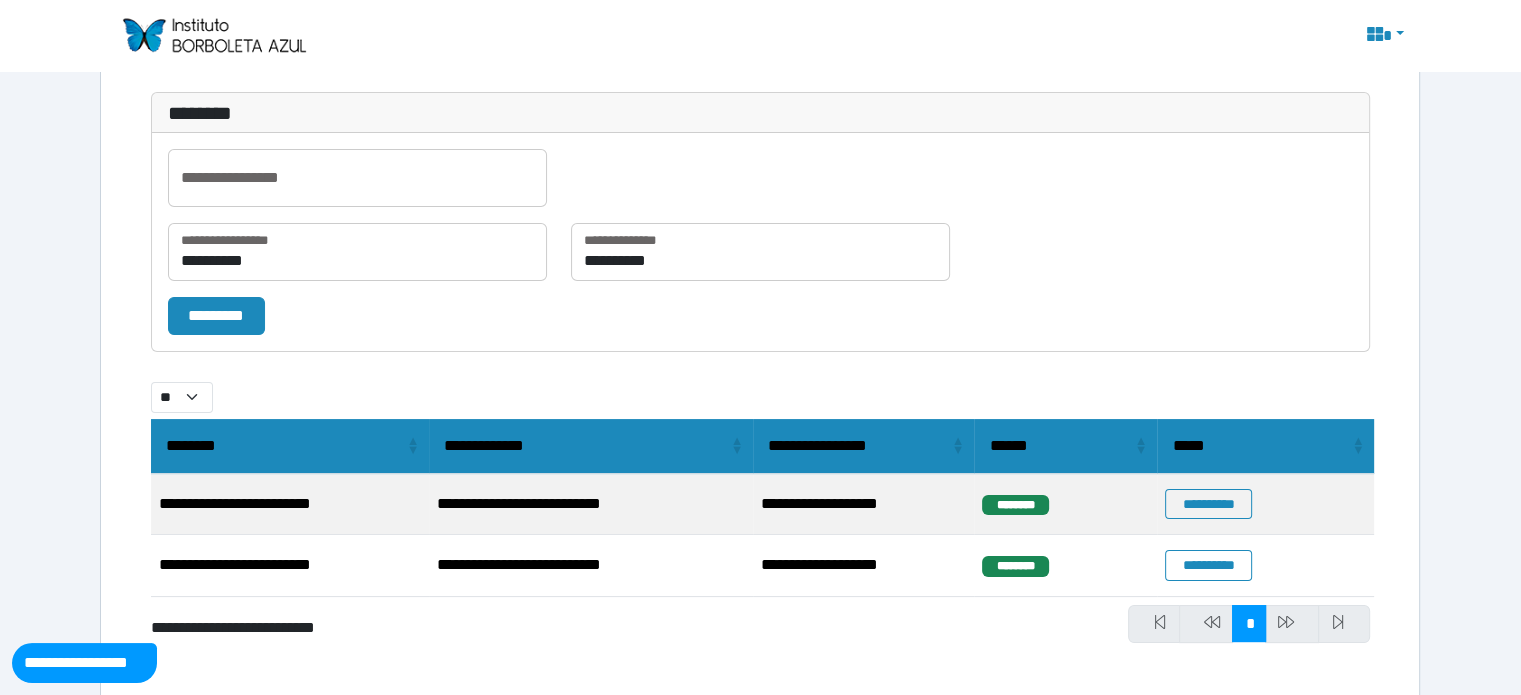 scroll, scrollTop: 205, scrollLeft: 0, axis: vertical 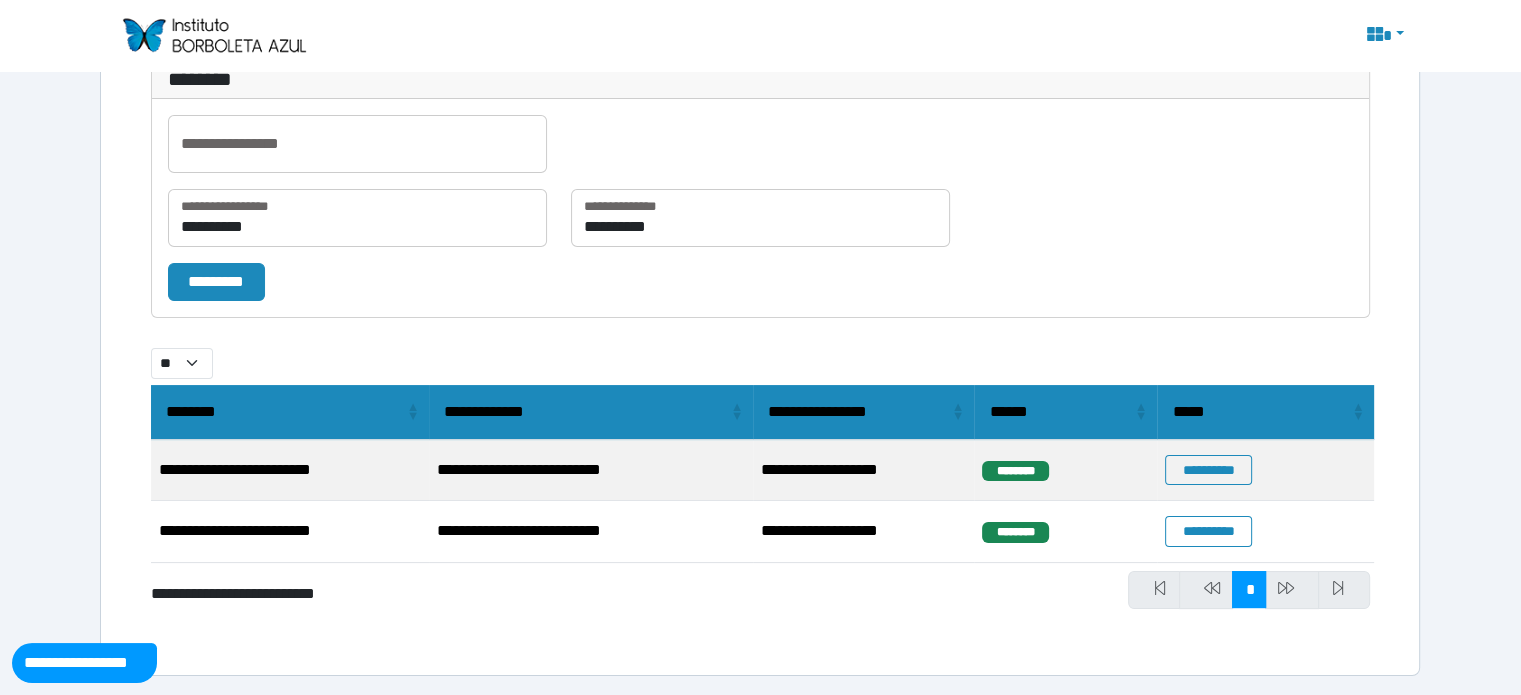 click on "**********" at bounding box center (863, 471) 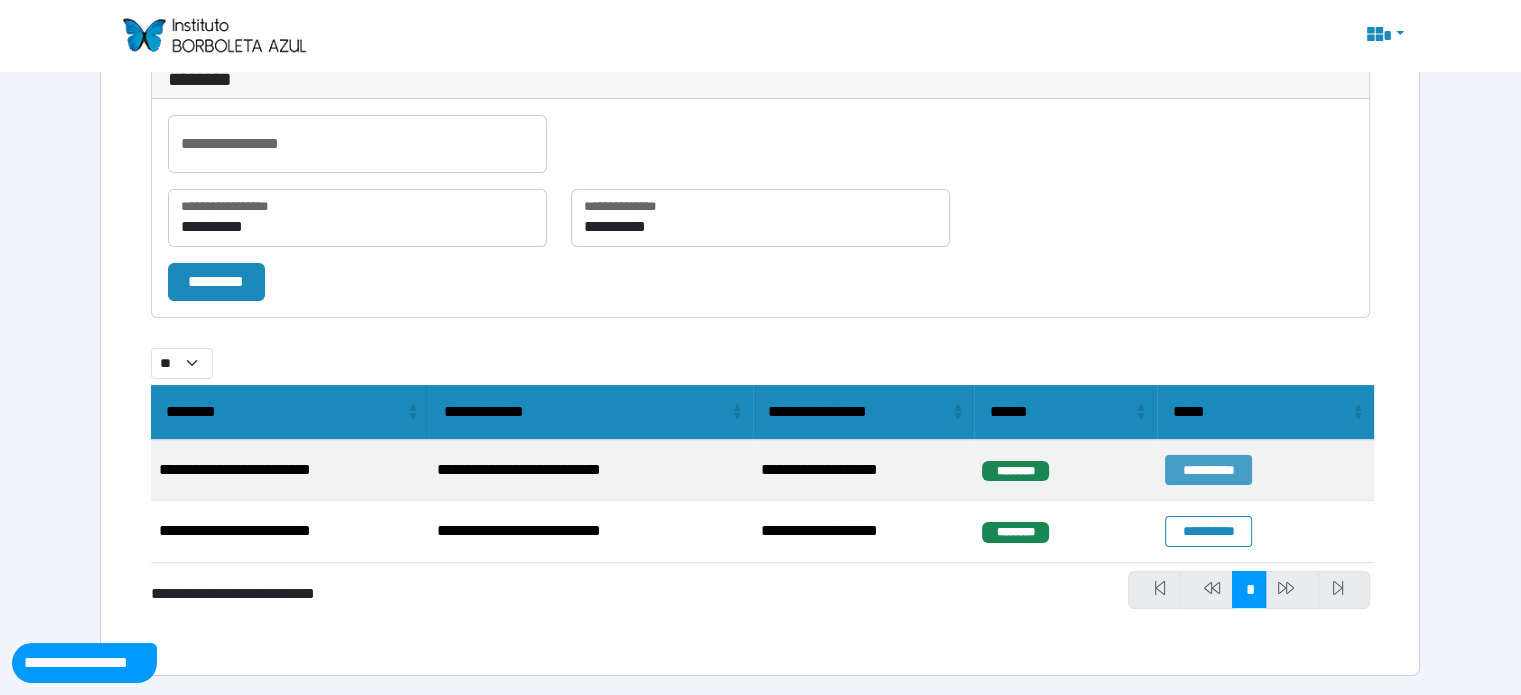 click on "**********" at bounding box center [1208, 470] 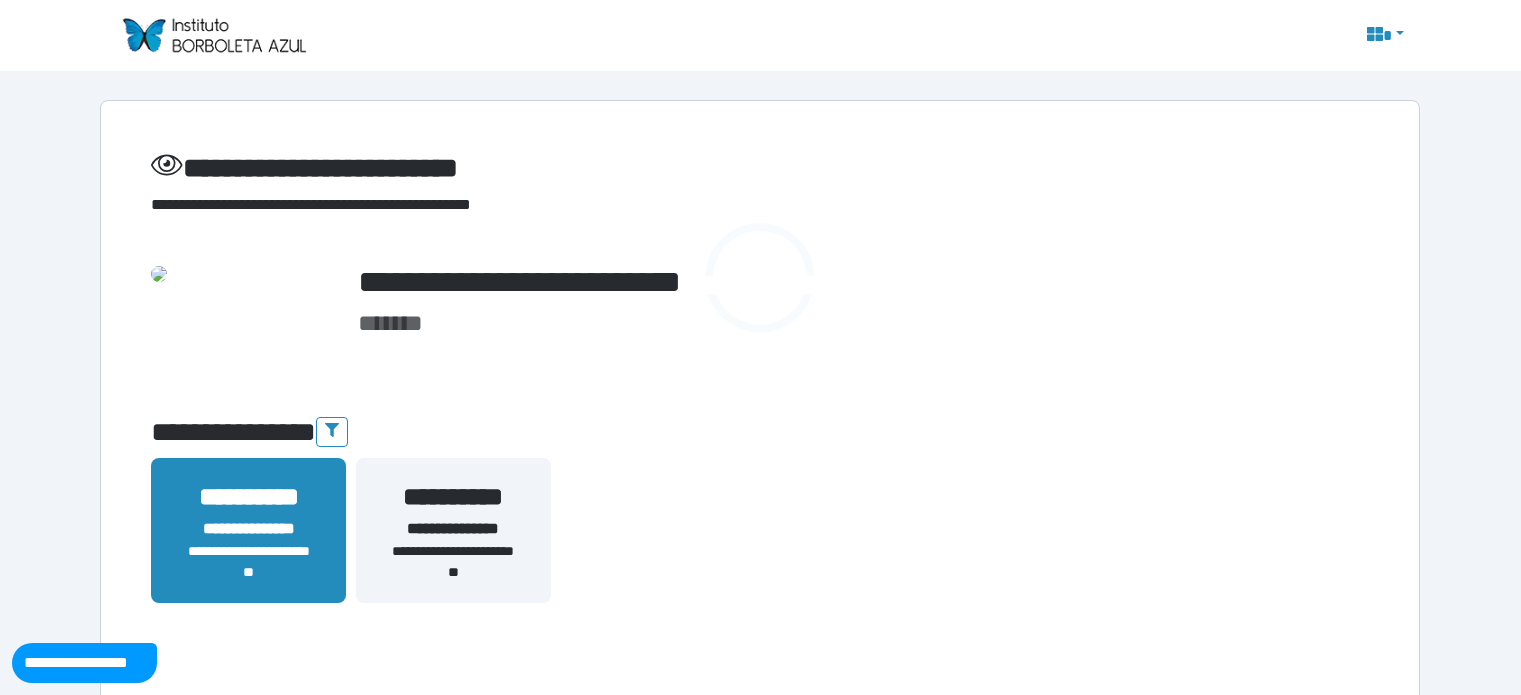 scroll, scrollTop: 0, scrollLeft: 0, axis: both 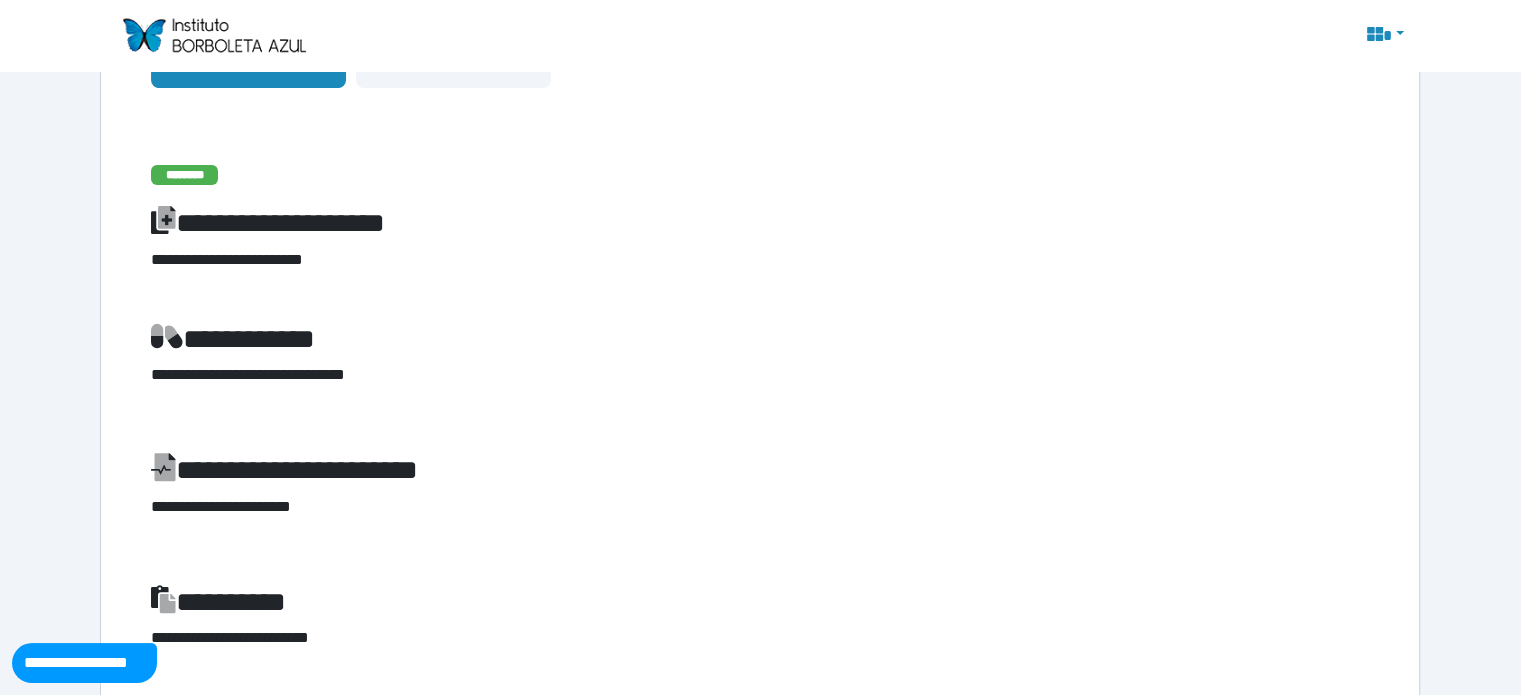 click on "********" at bounding box center [184, 175] 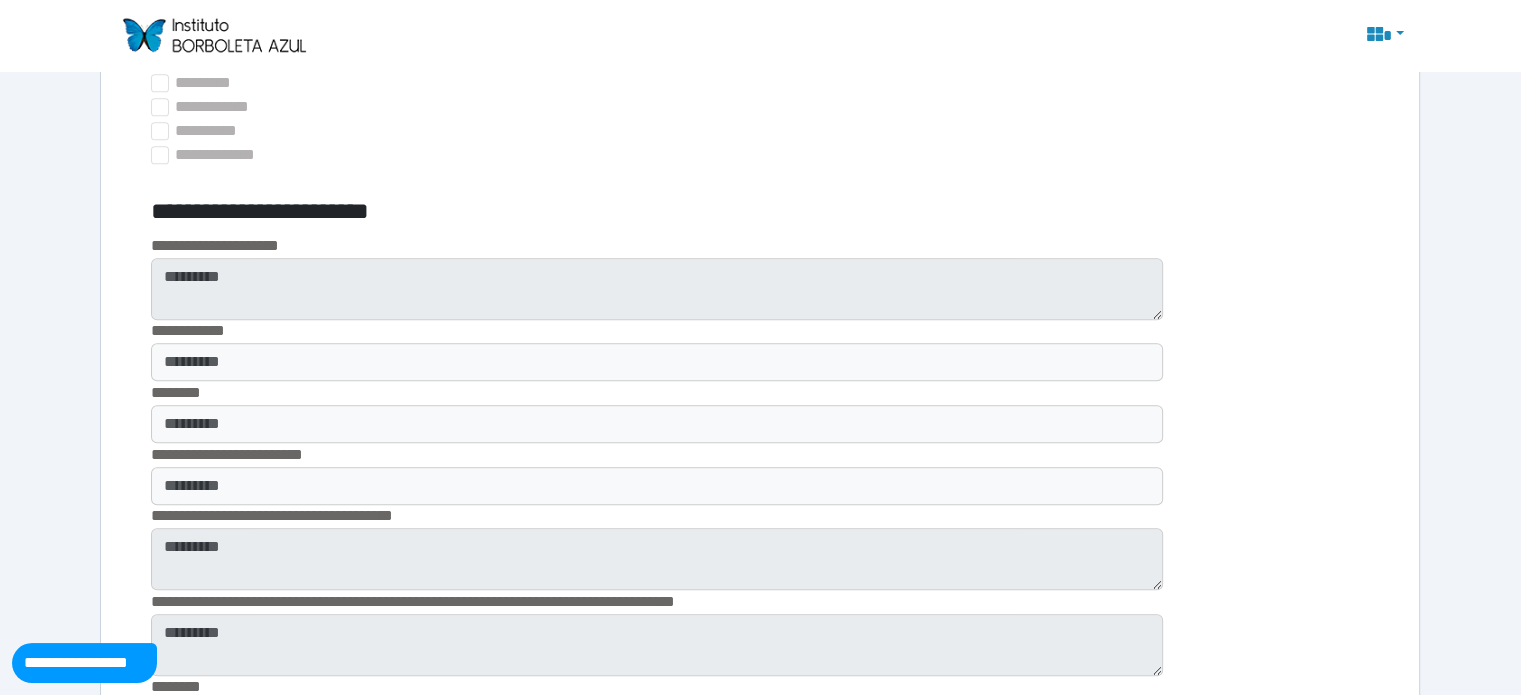 scroll, scrollTop: 1872, scrollLeft: 0, axis: vertical 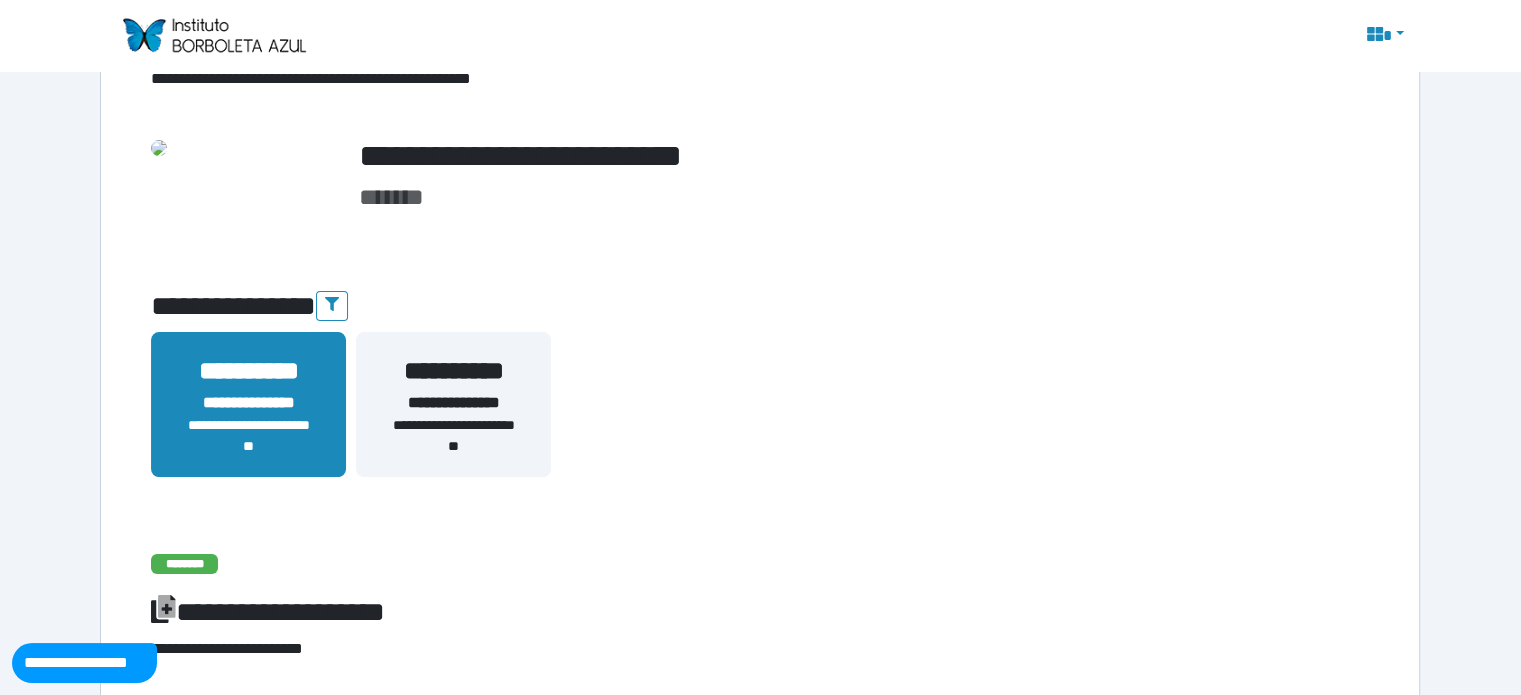 click on "********" at bounding box center (184, 564) 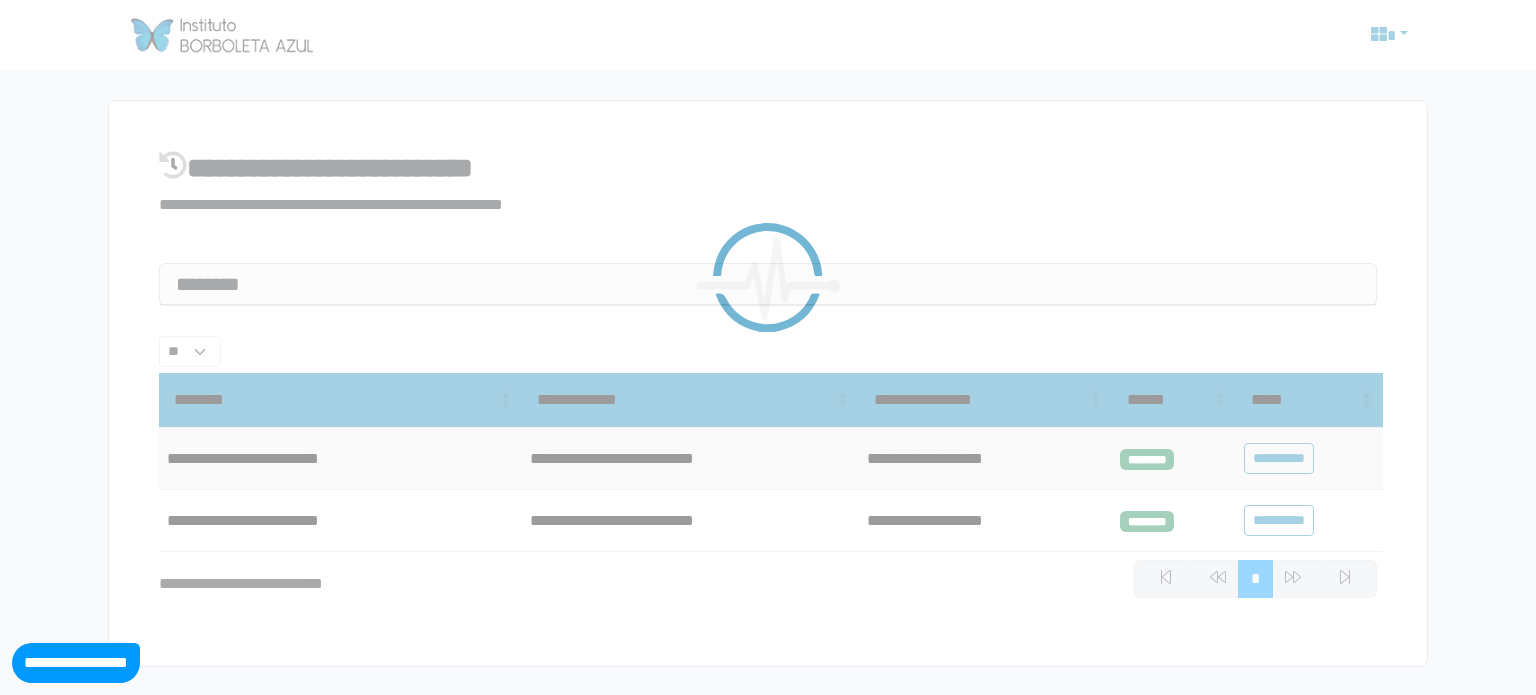 select on "**" 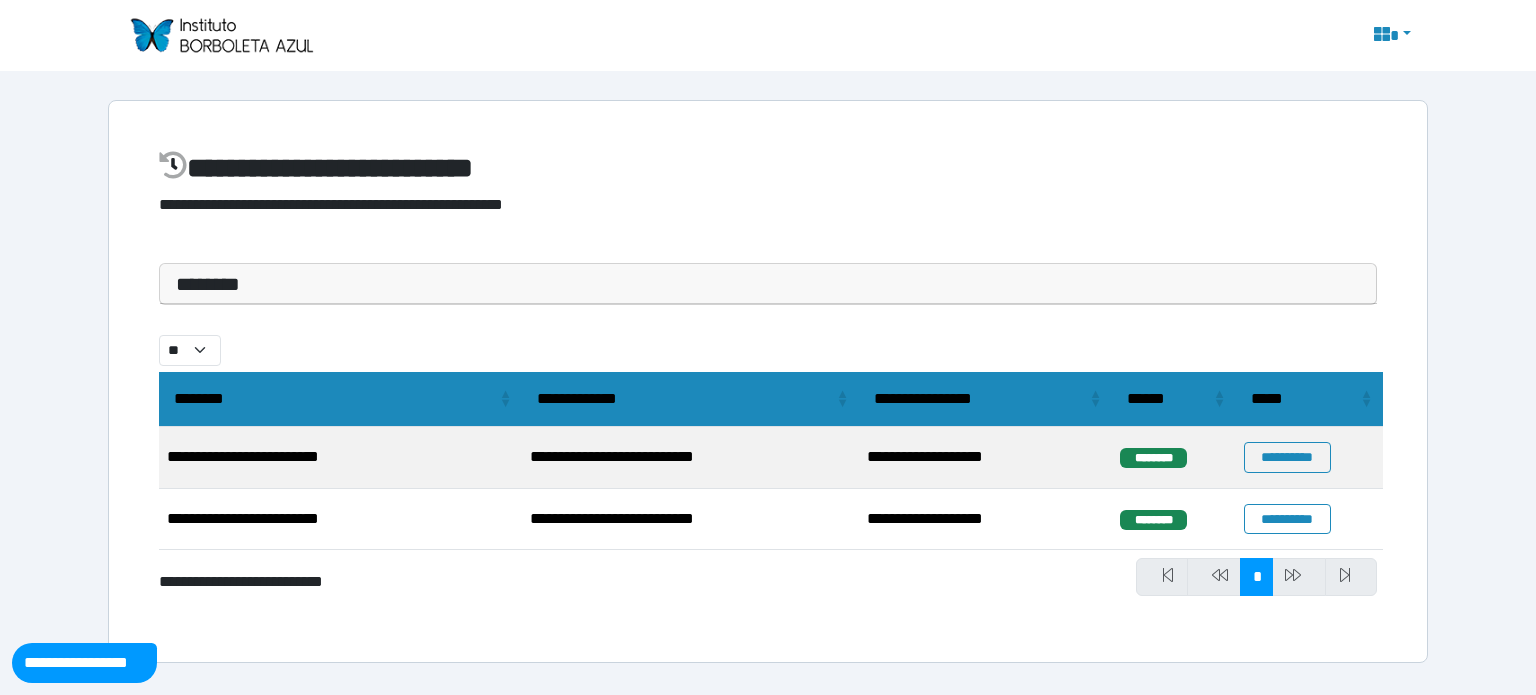 click on "********" at bounding box center [1153, 458] 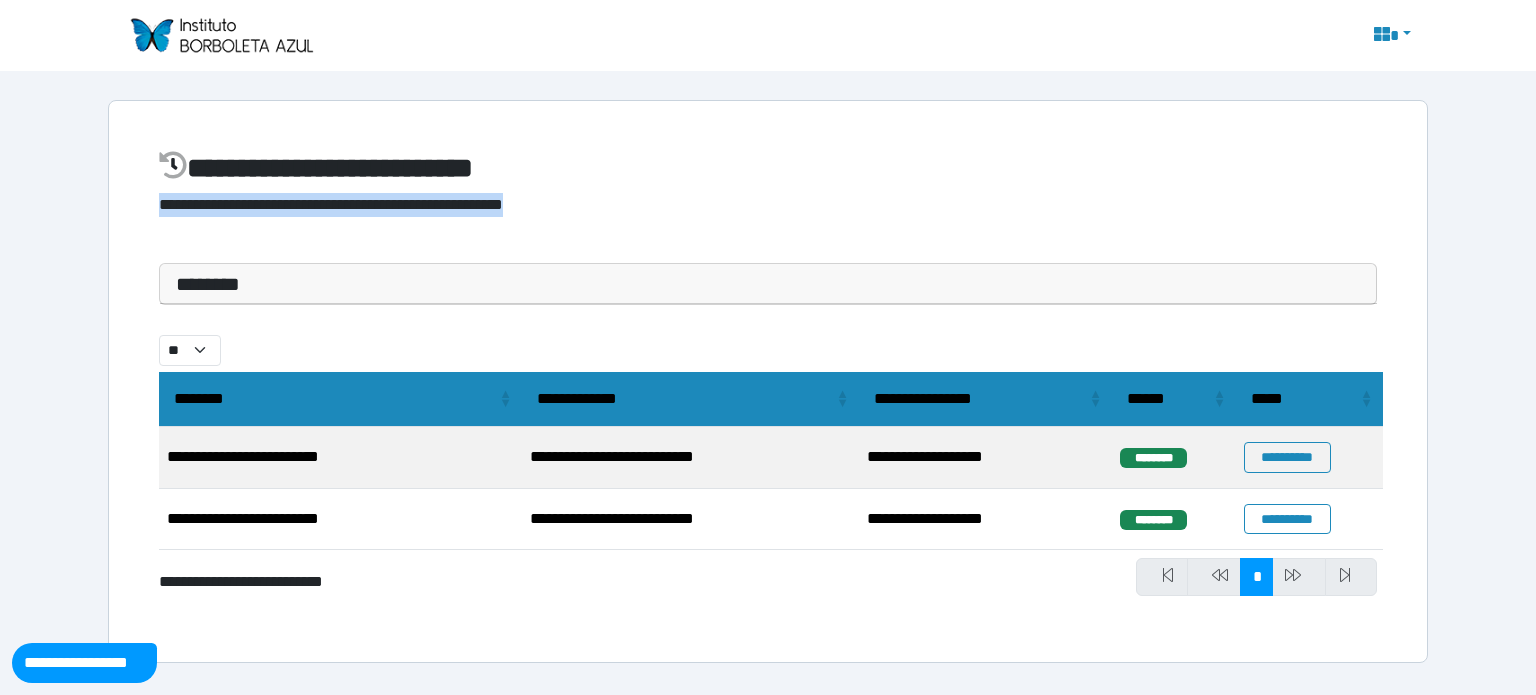 drag, startPoint x: 1449, startPoint y: 171, endPoint x: 1449, endPoint y: 225, distance: 54 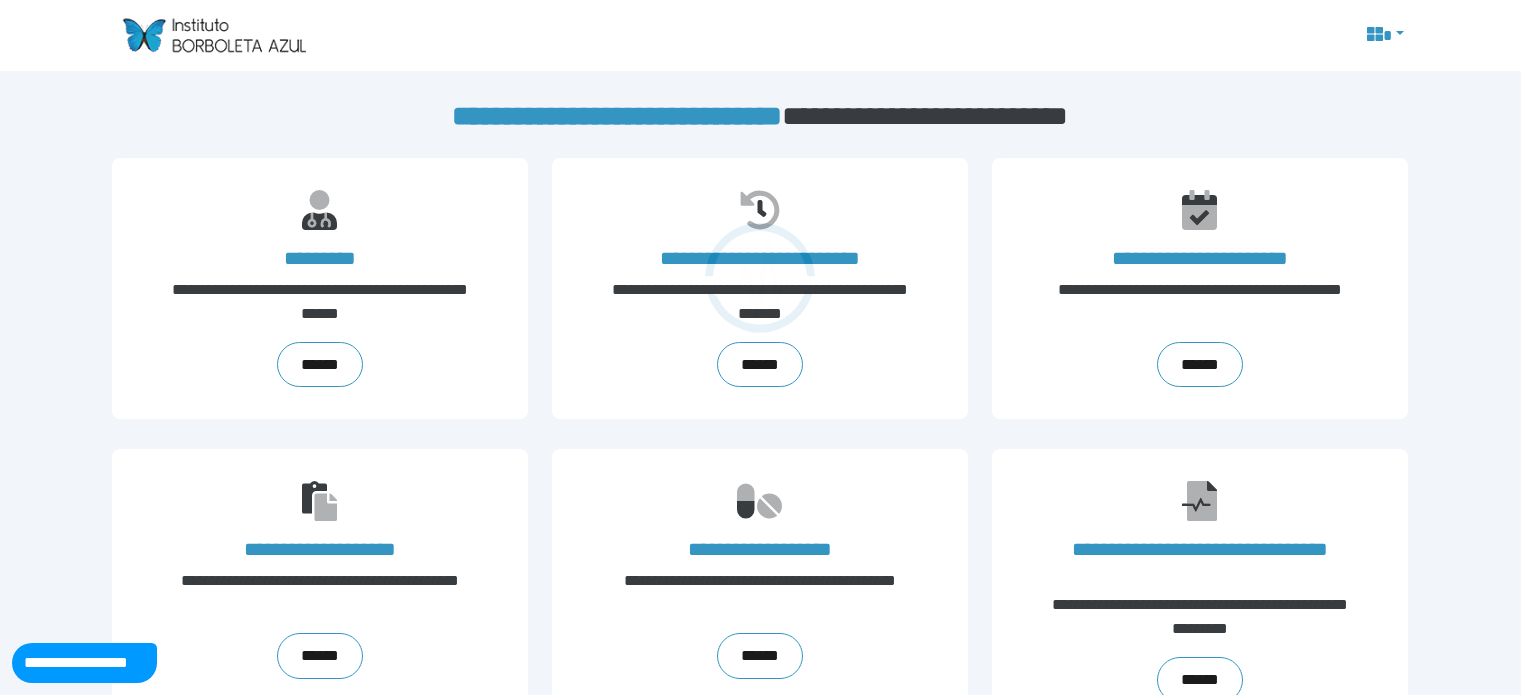 scroll, scrollTop: 0, scrollLeft: 0, axis: both 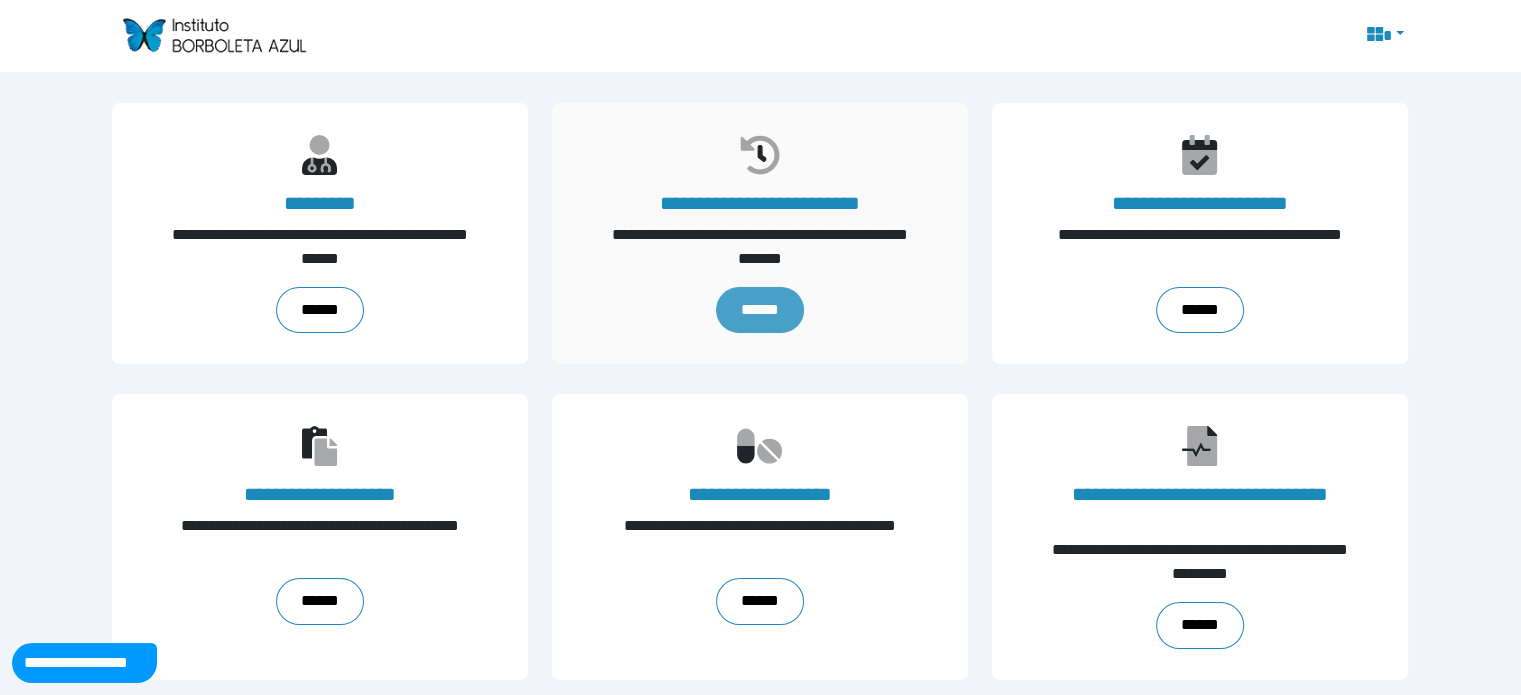 click on "******" at bounding box center [760, 310] 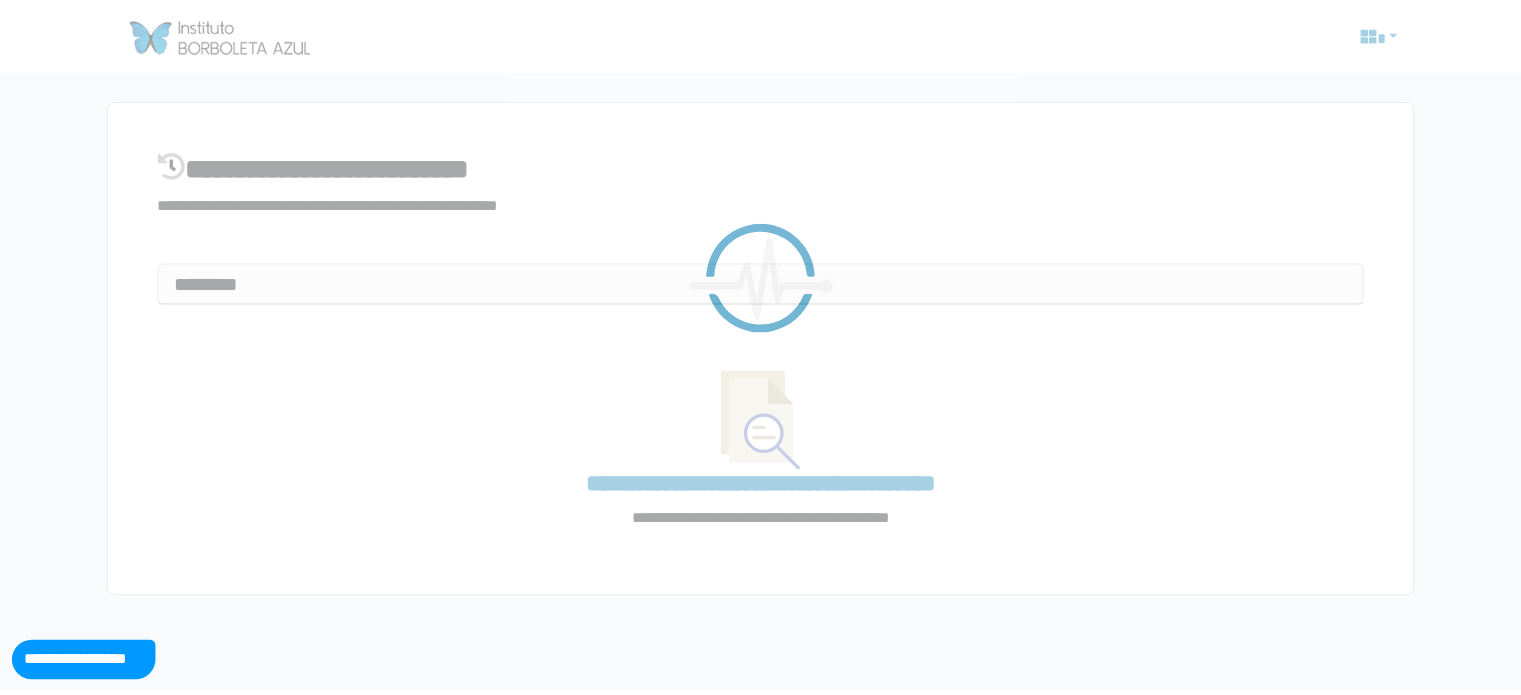 scroll, scrollTop: 0, scrollLeft: 0, axis: both 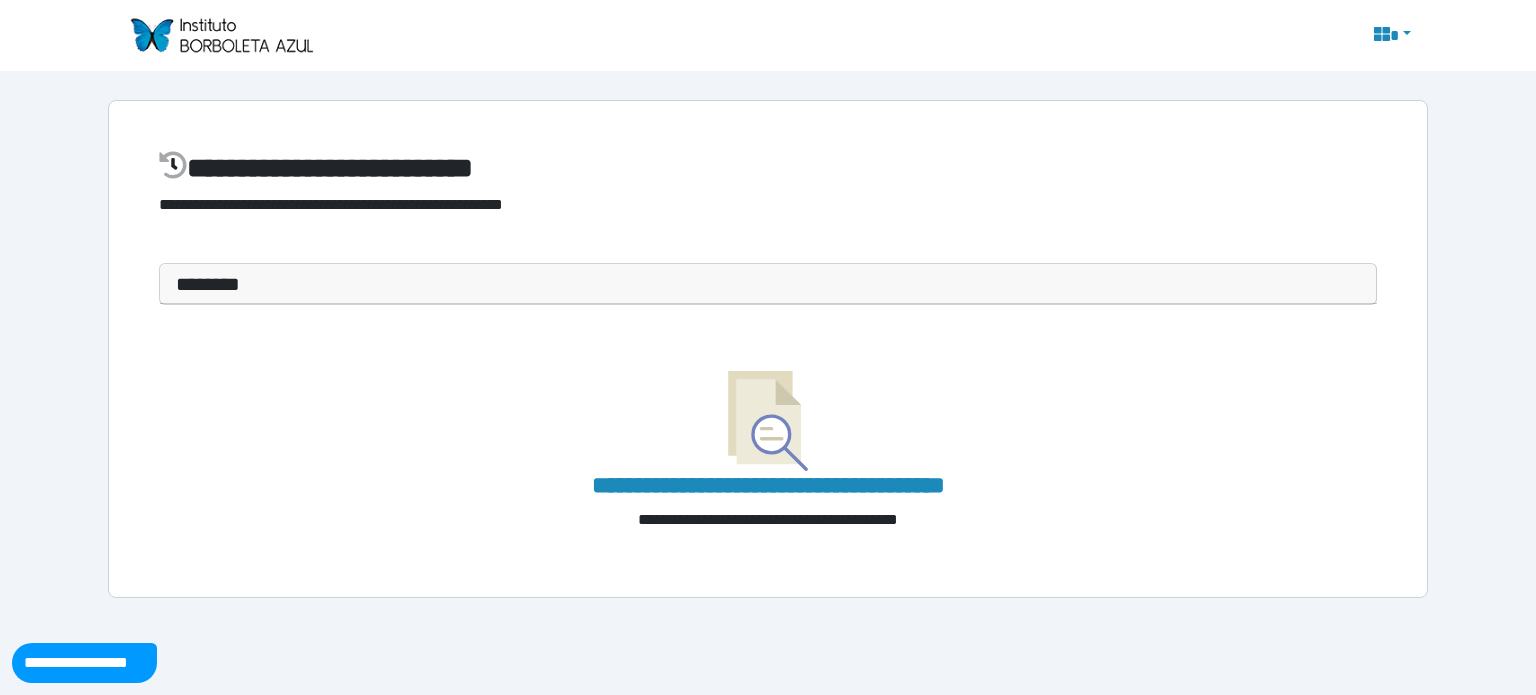 click on "********" at bounding box center [768, 284] 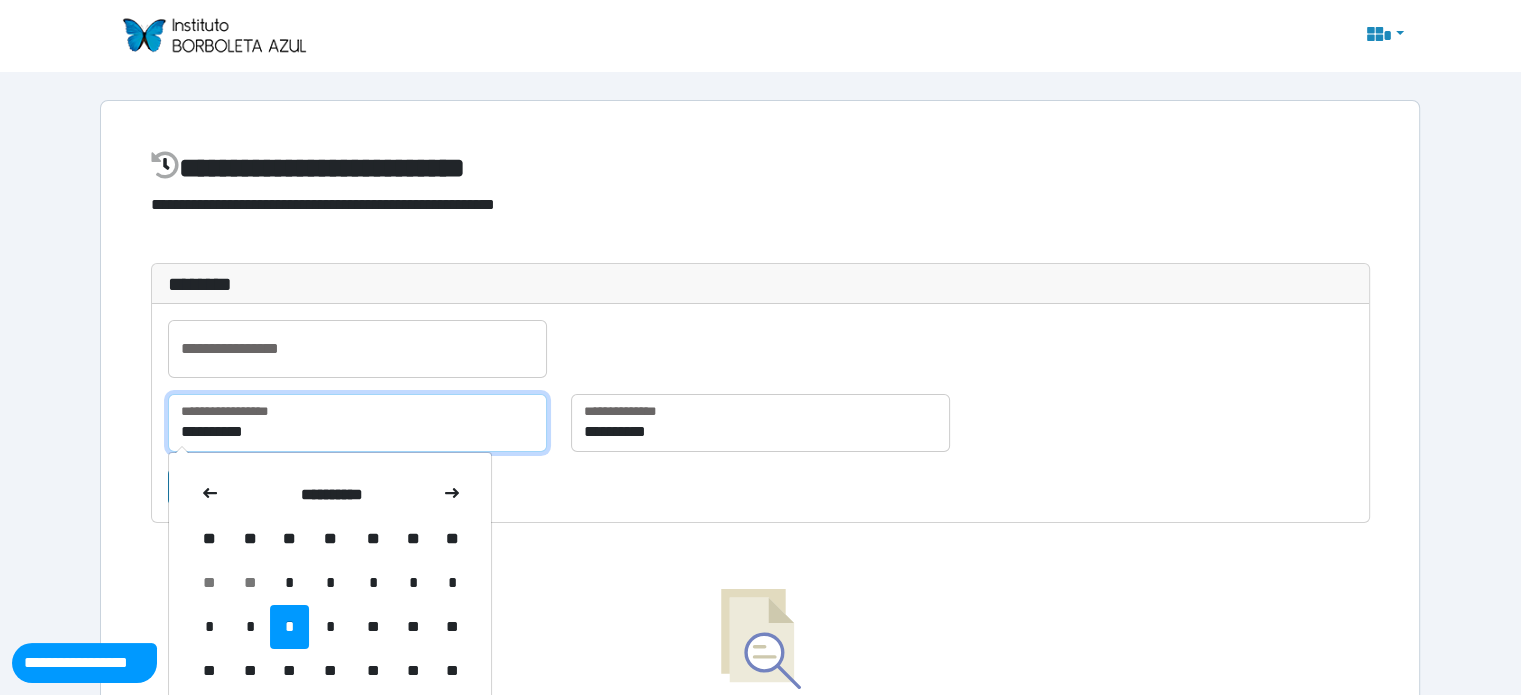 click on "**********" at bounding box center (357, 423) 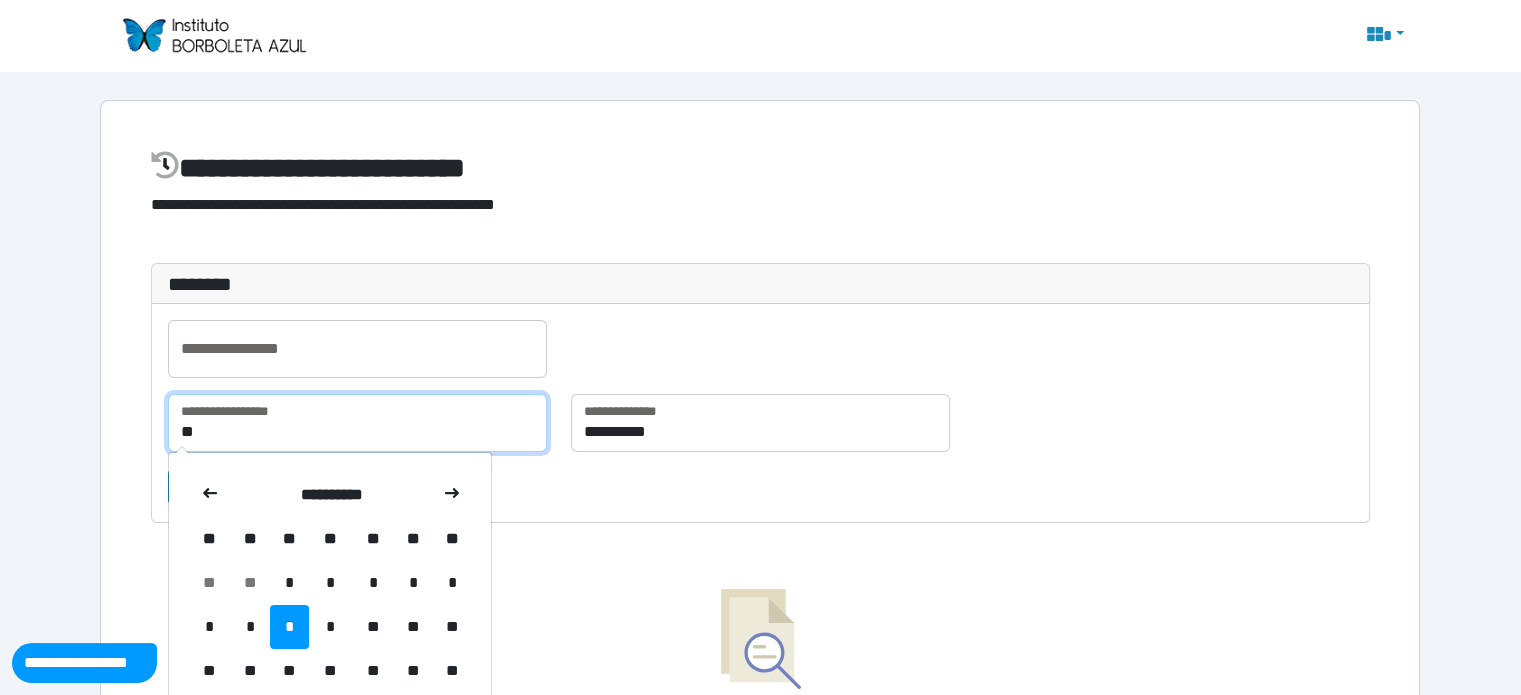type on "*" 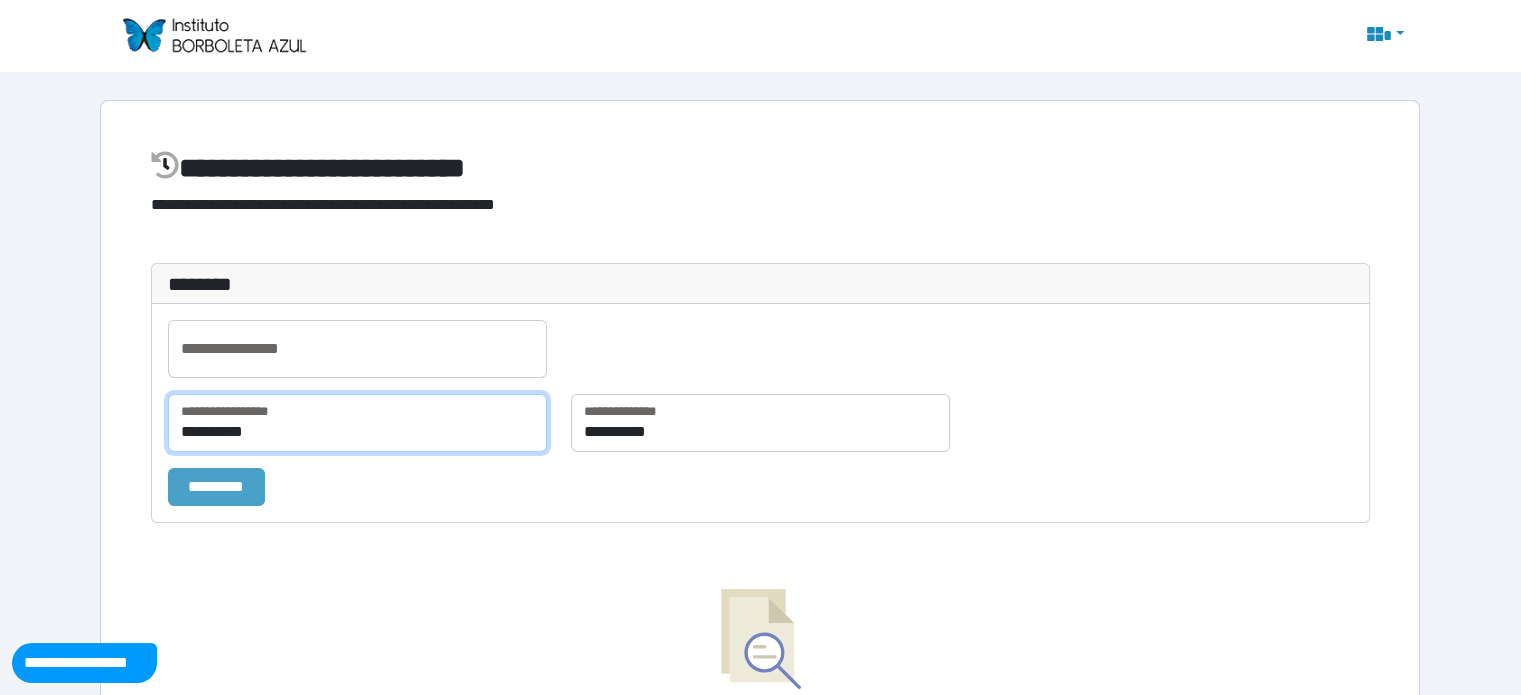 type on "**********" 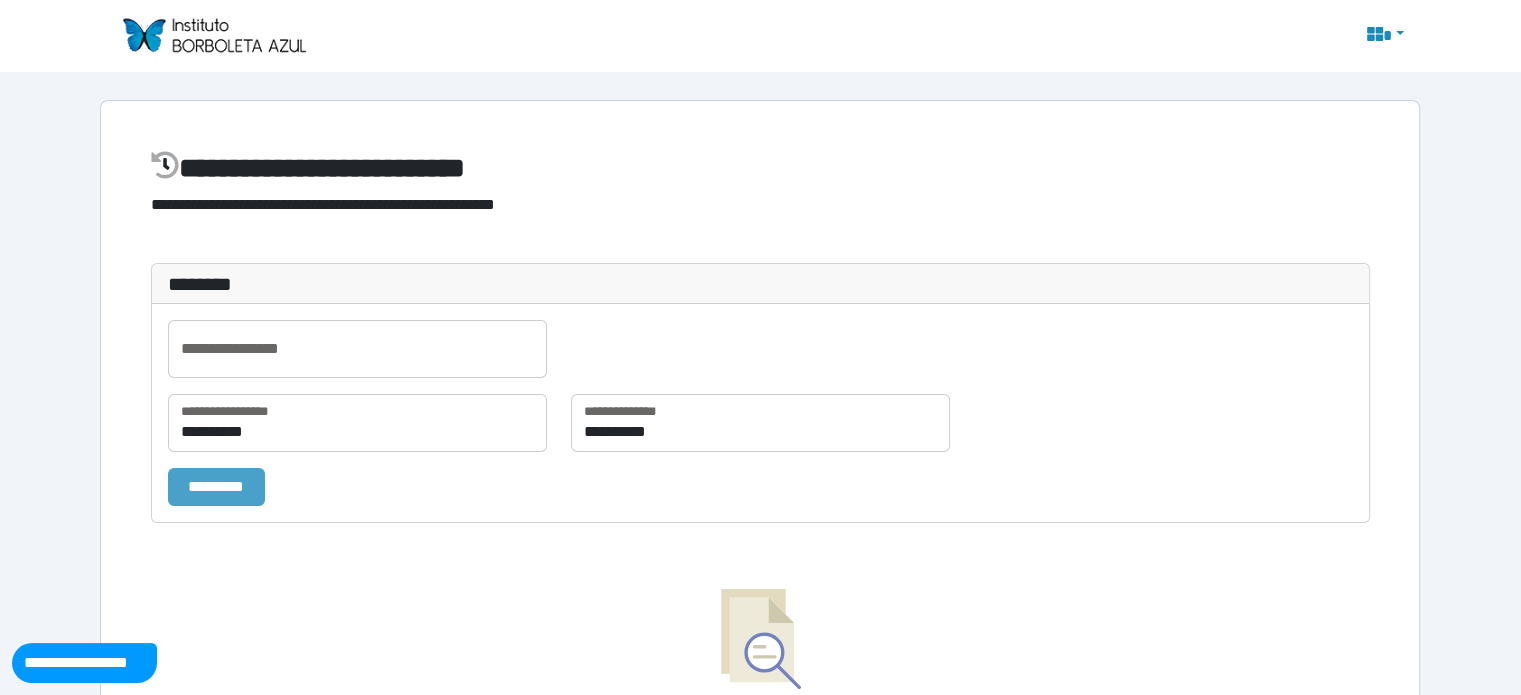 click on "*********" at bounding box center [216, 487] 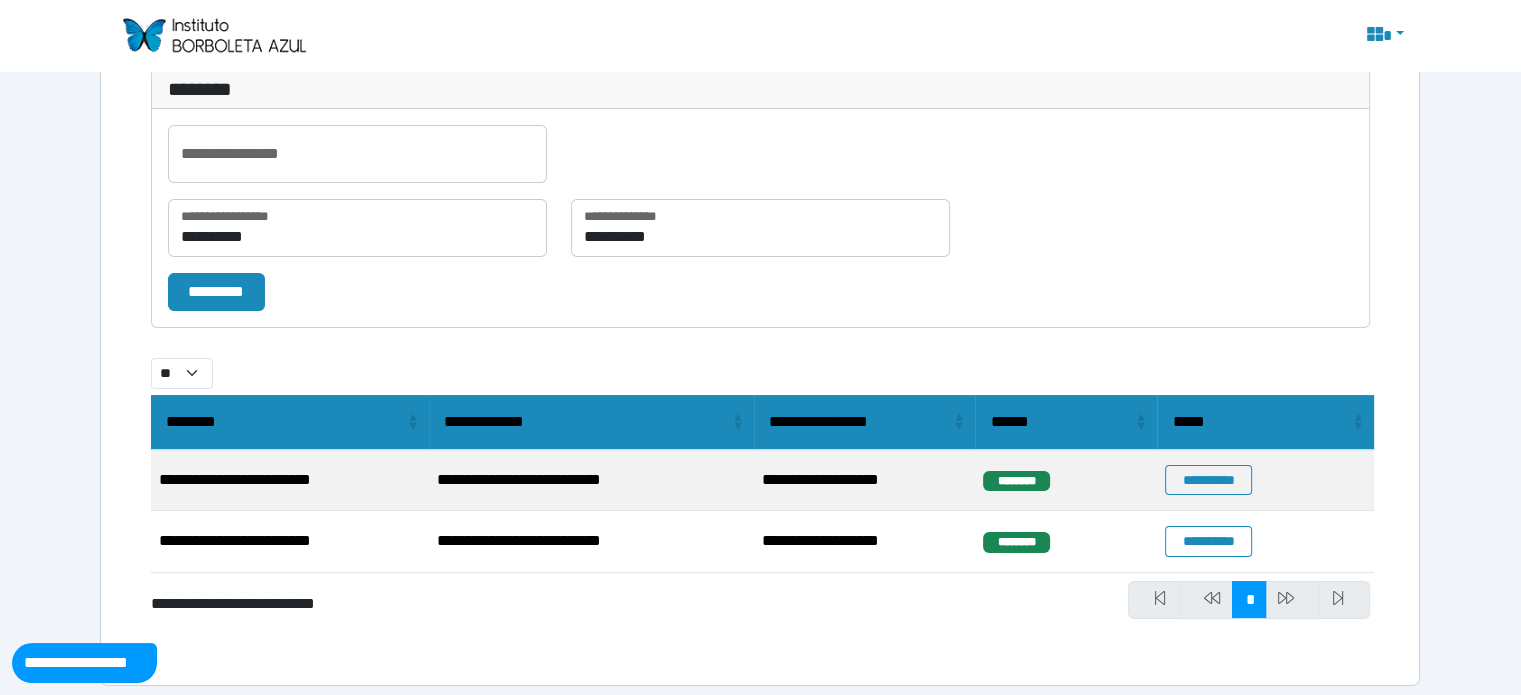 scroll, scrollTop: 205, scrollLeft: 0, axis: vertical 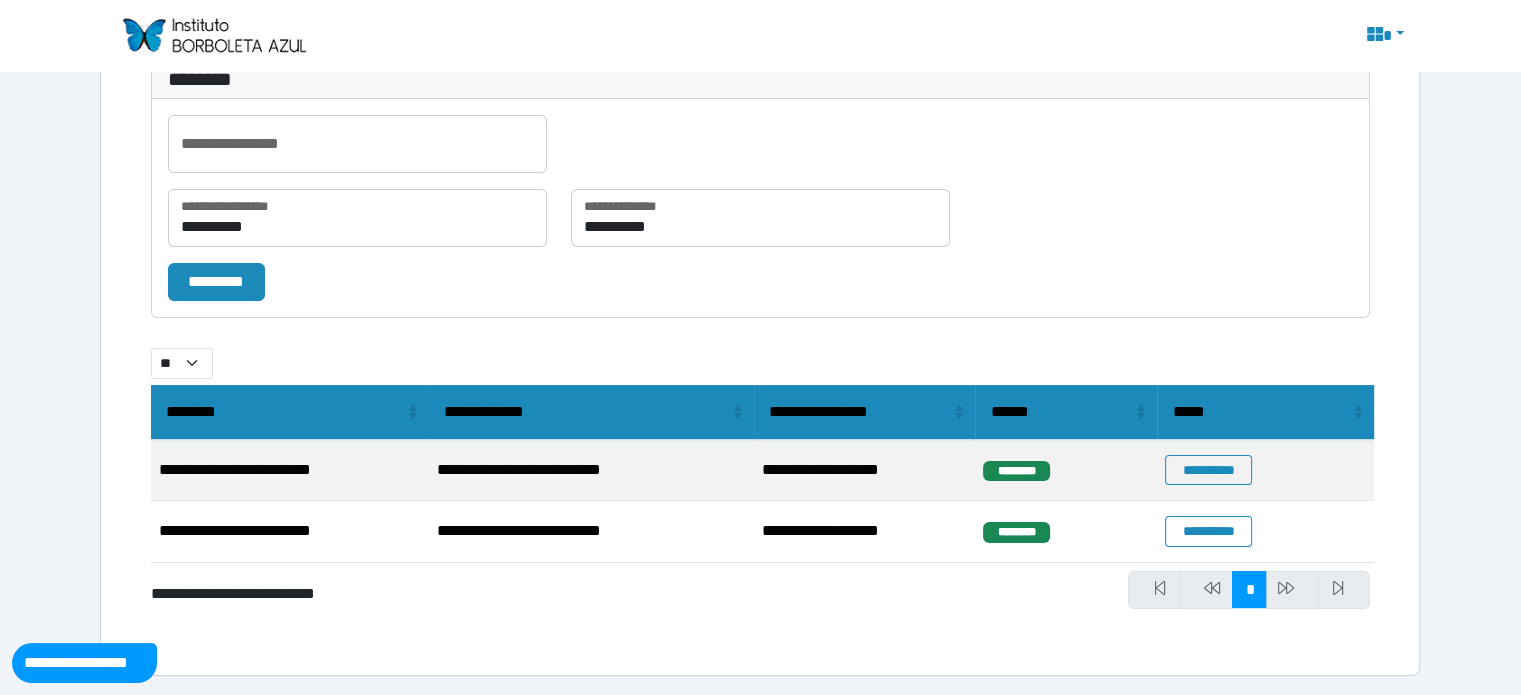 click on "********" at bounding box center (1016, 471) 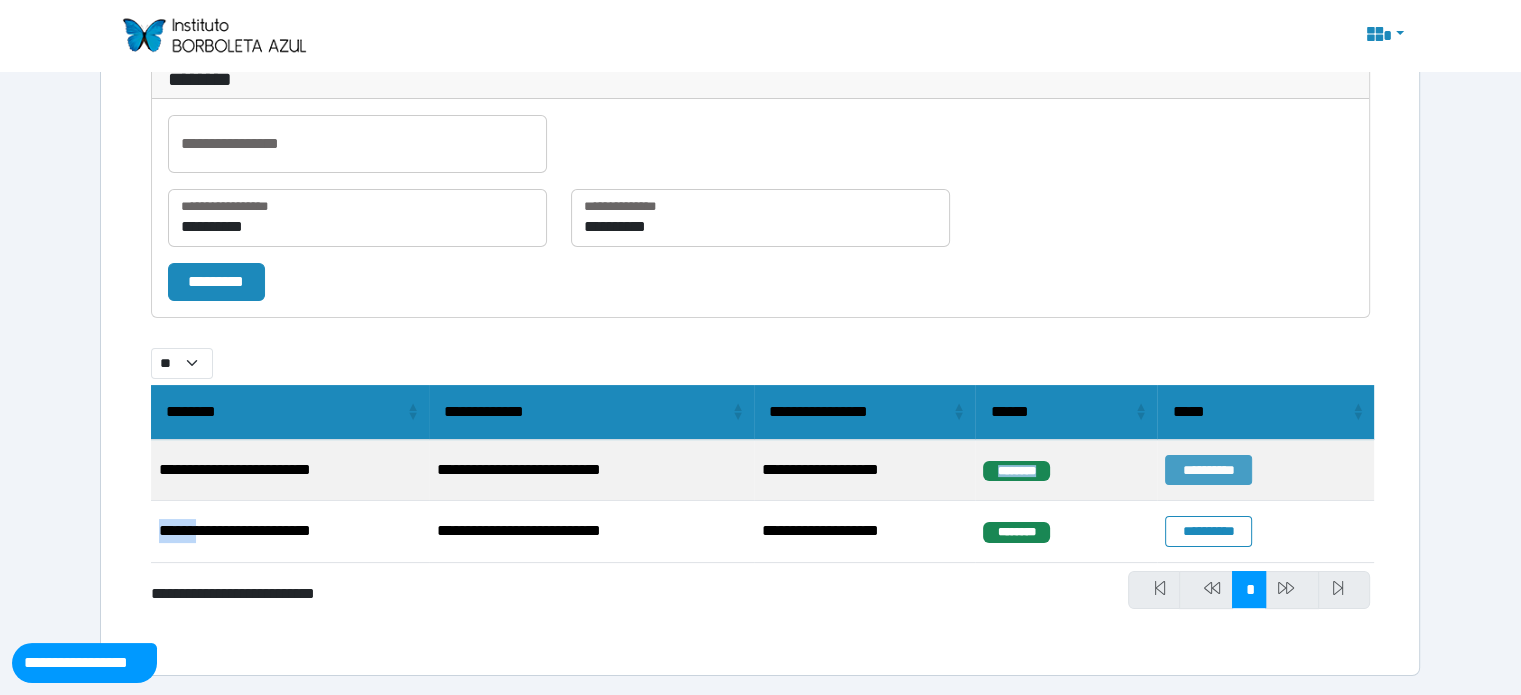 drag, startPoint x: 1017, startPoint y: 472, endPoint x: 1192, endPoint y: 467, distance: 175.07141 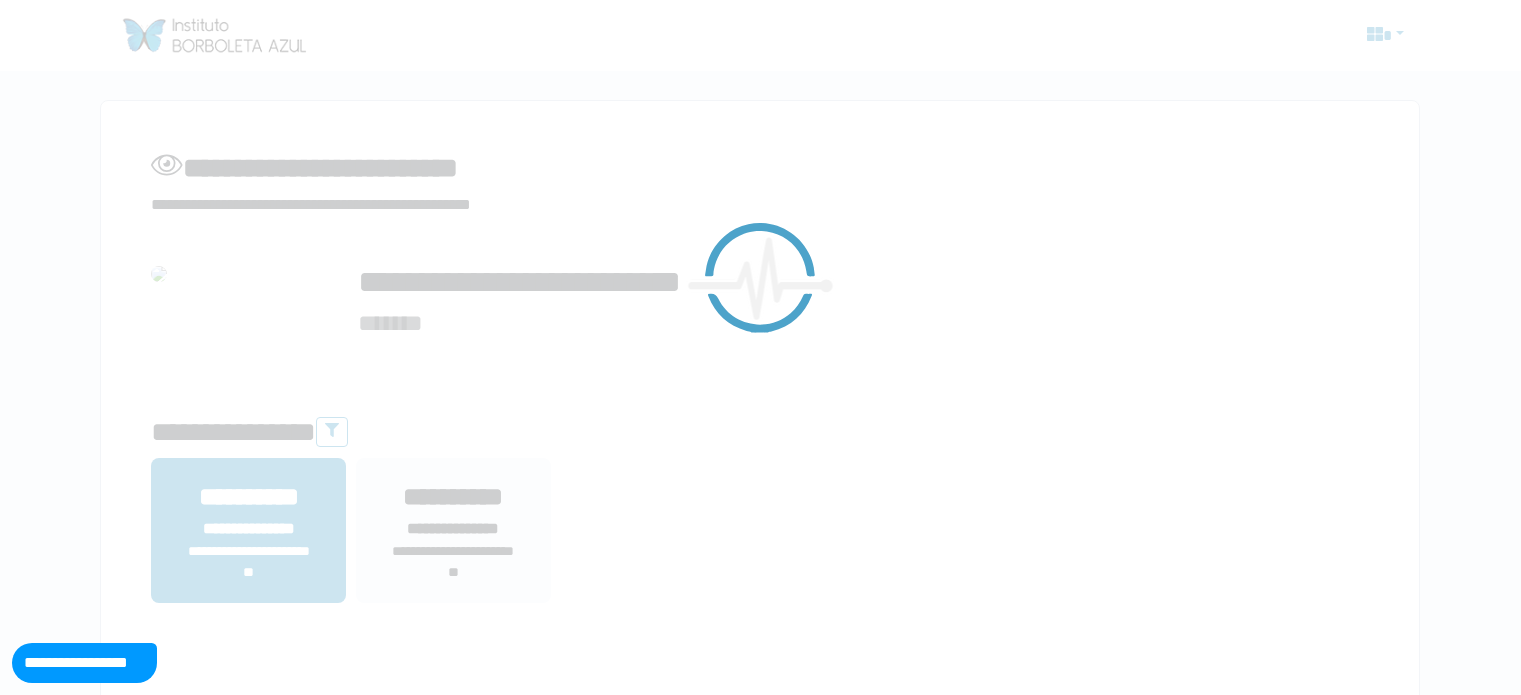 scroll, scrollTop: 0, scrollLeft: 0, axis: both 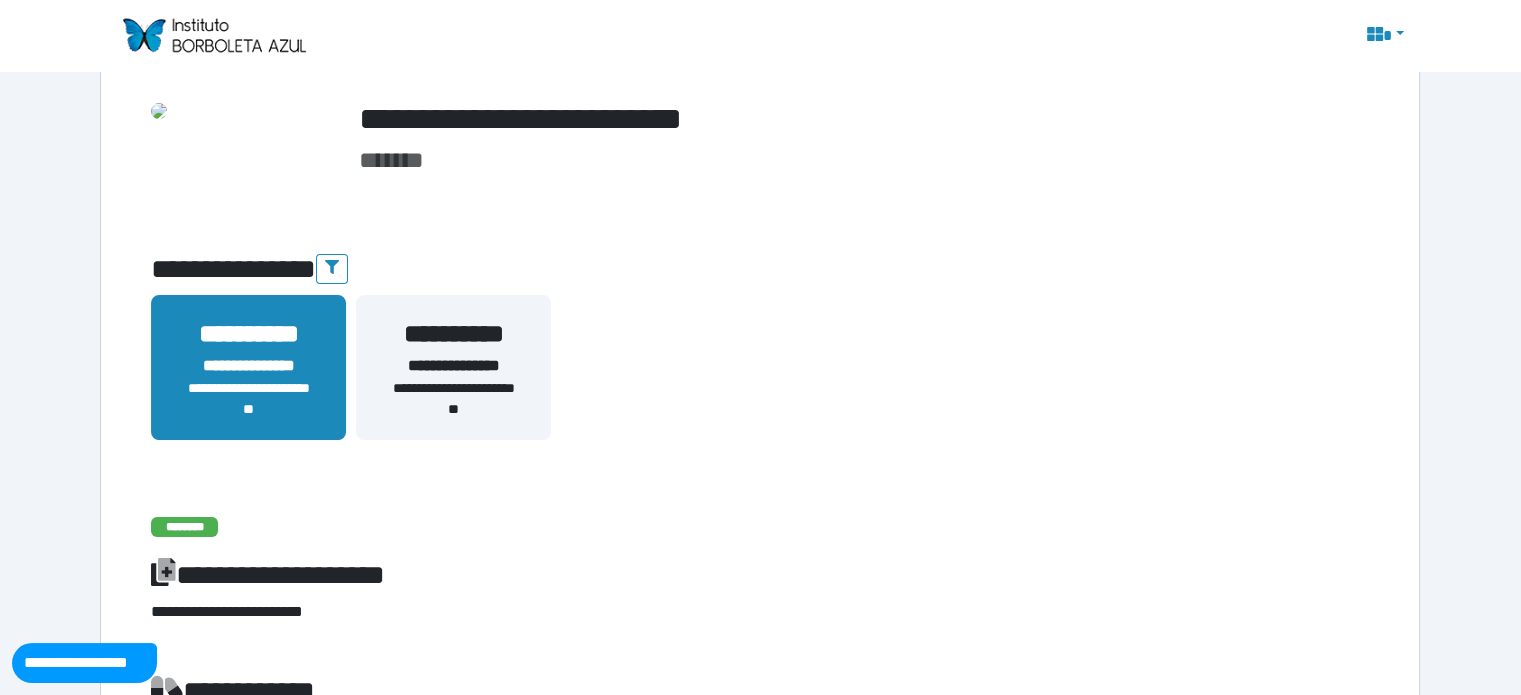 click on "**********" at bounding box center (248, 399) 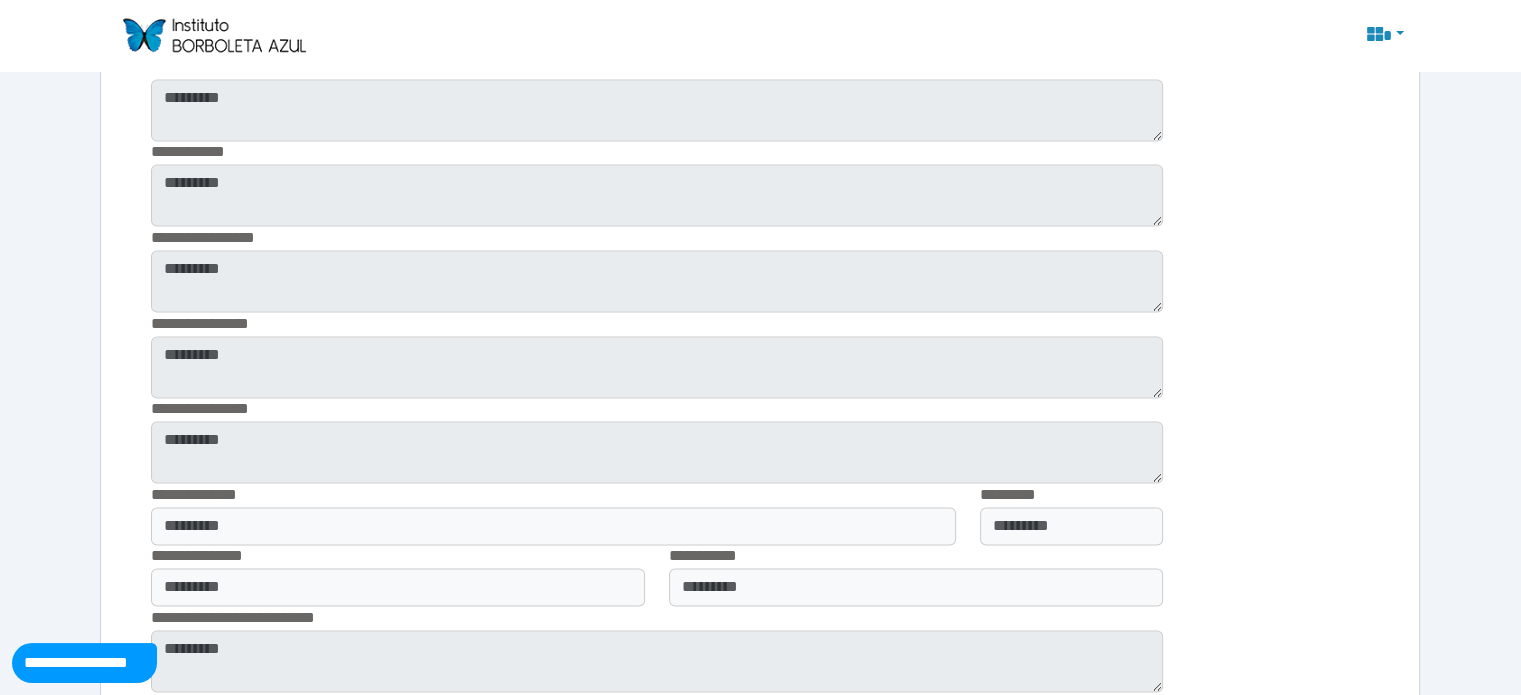 scroll, scrollTop: 3115, scrollLeft: 0, axis: vertical 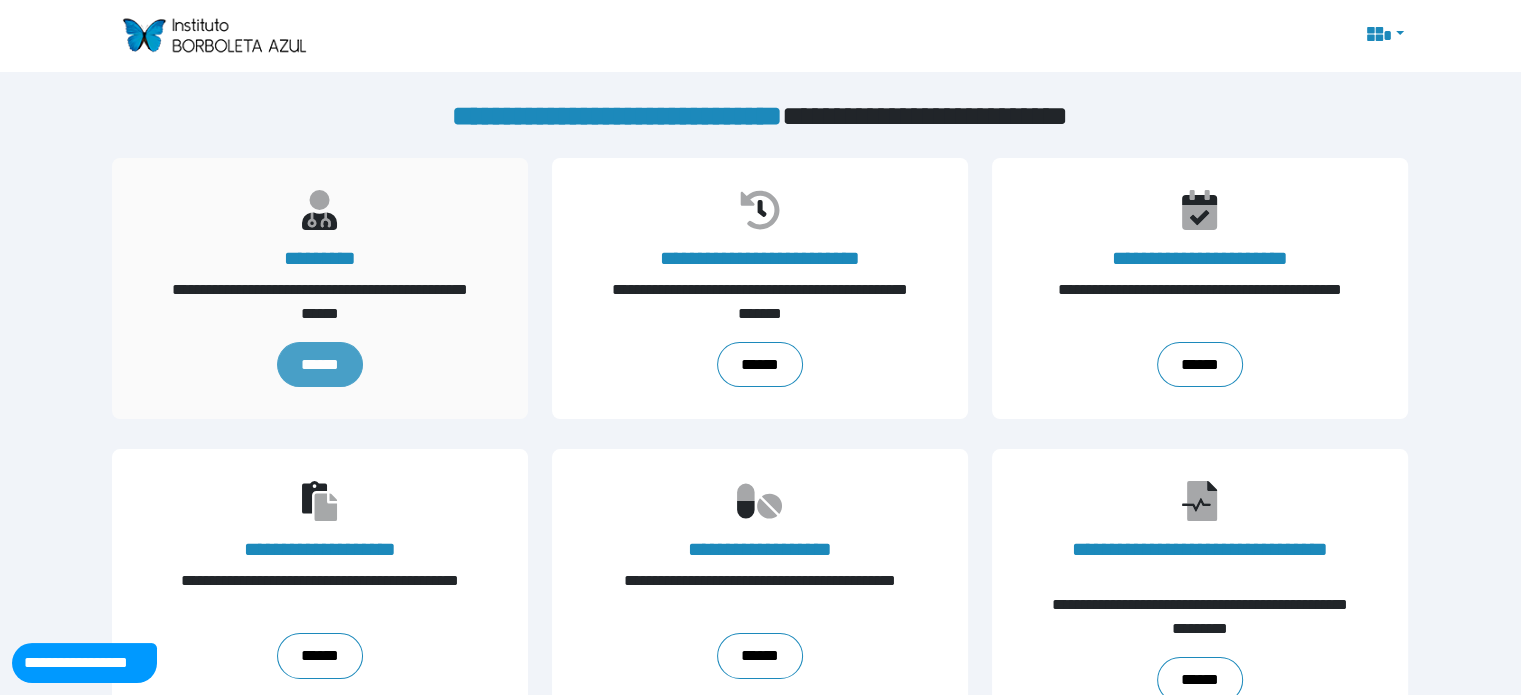 click on "******" at bounding box center [320, 365] 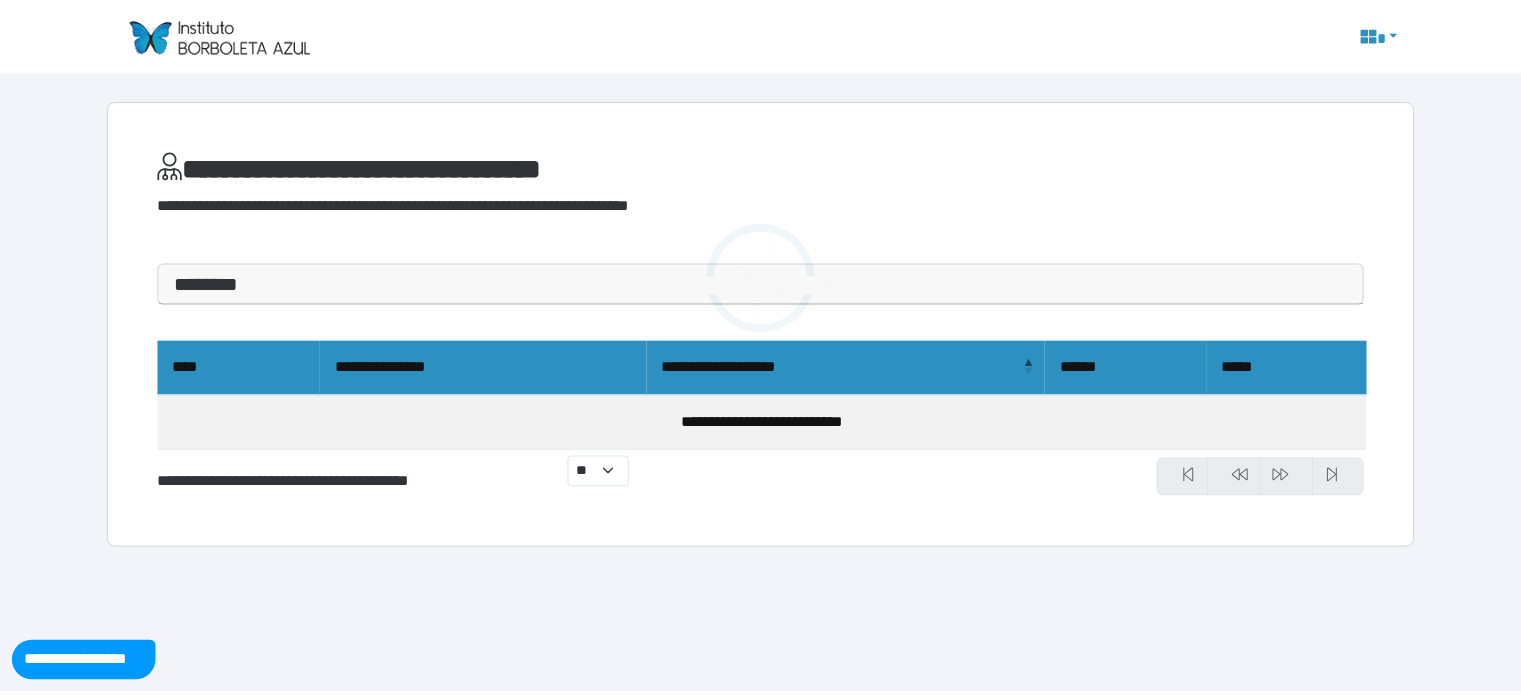 scroll, scrollTop: 0, scrollLeft: 0, axis: both 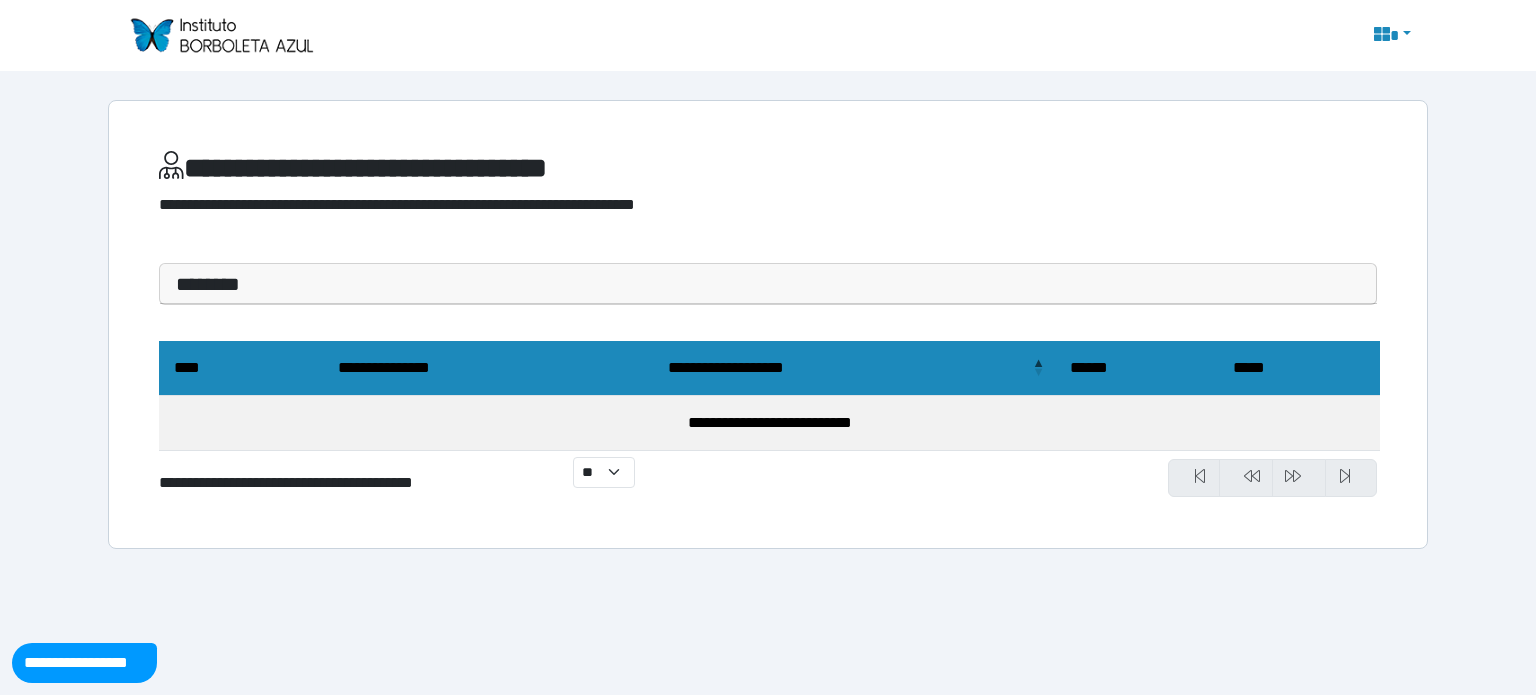 click on "********" at bounding box center [768, 284] 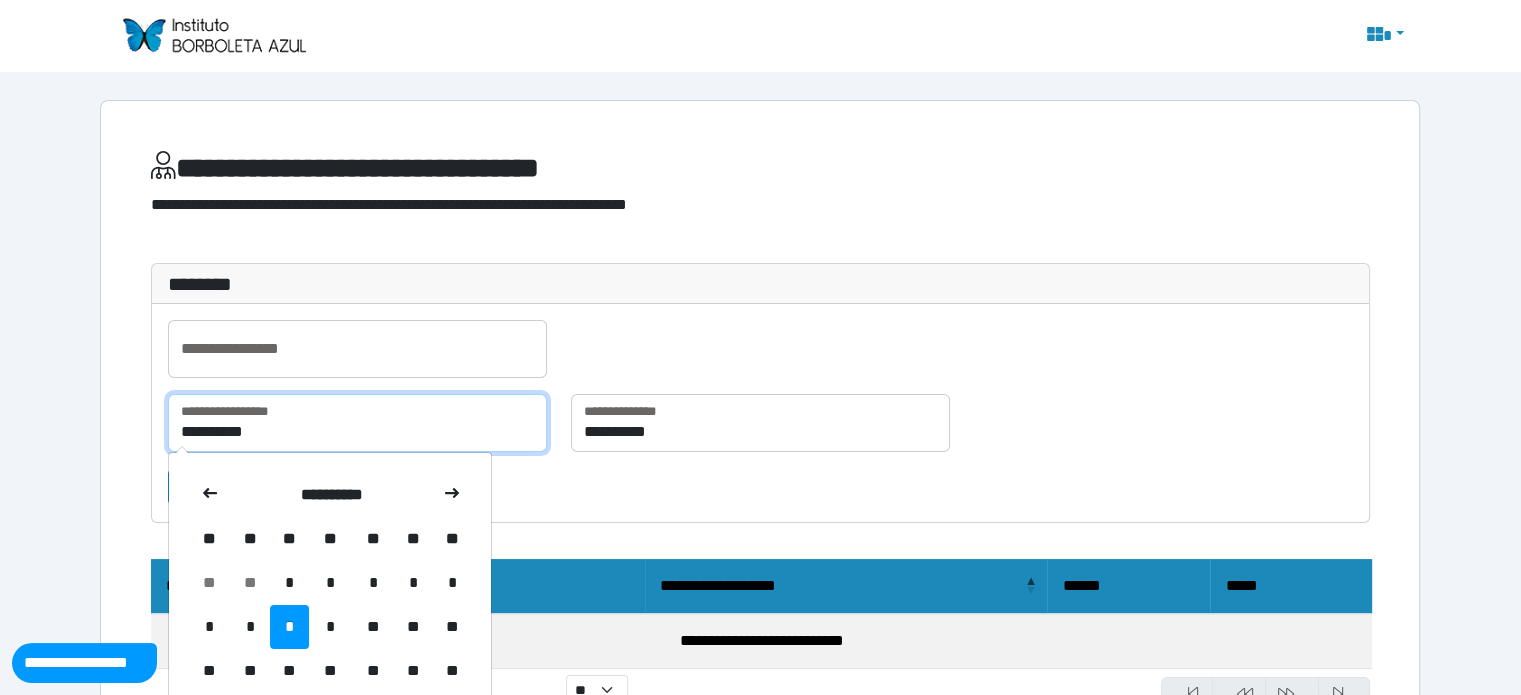 click on "**********" at bounding box center (357, 423) 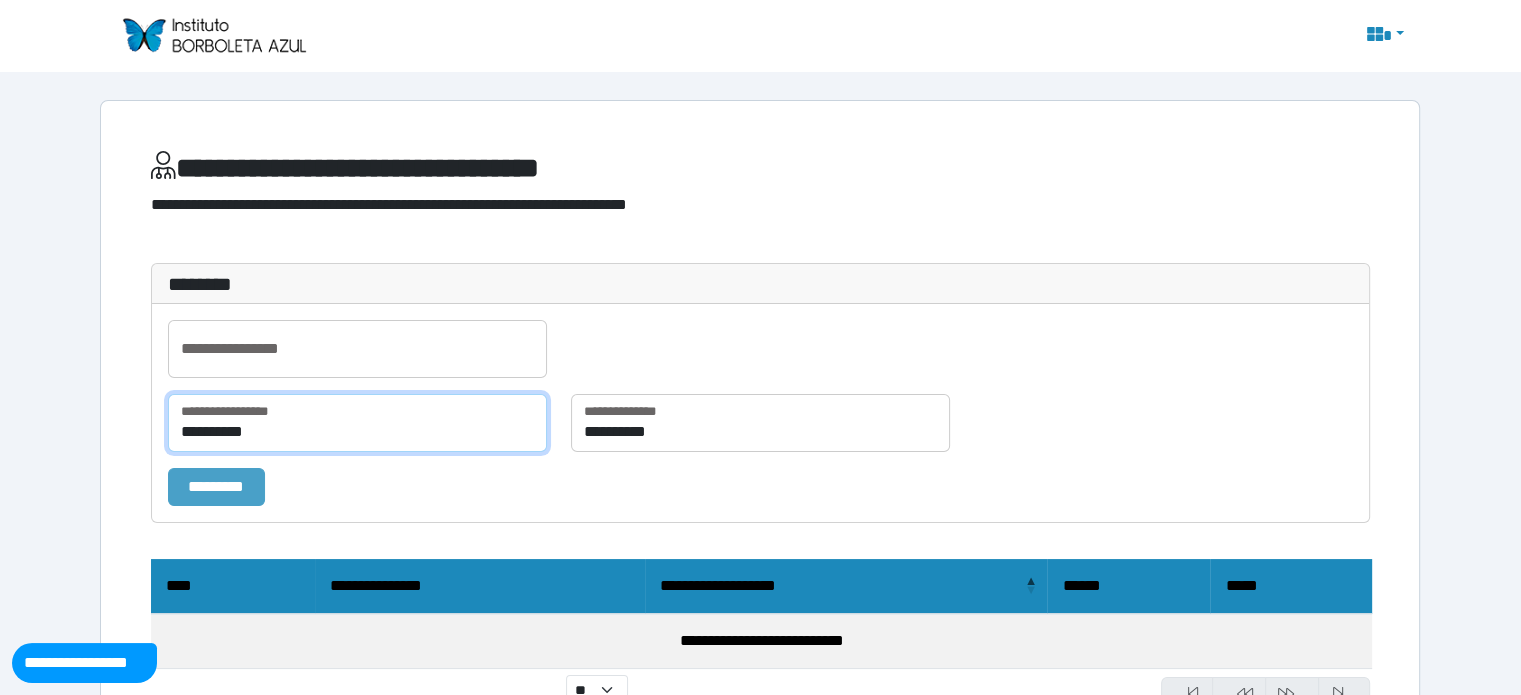 type on "**********" 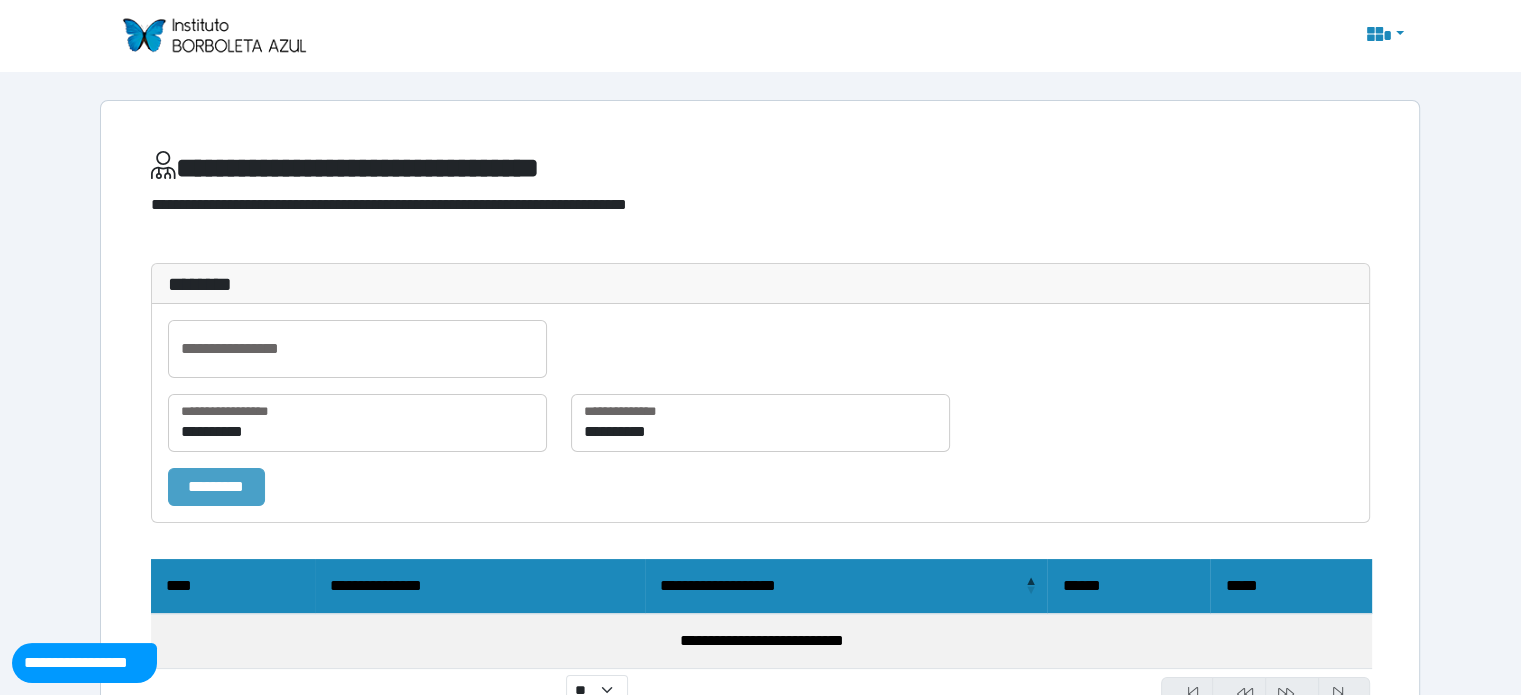 click on "*********" at bounding box center (216, 487) 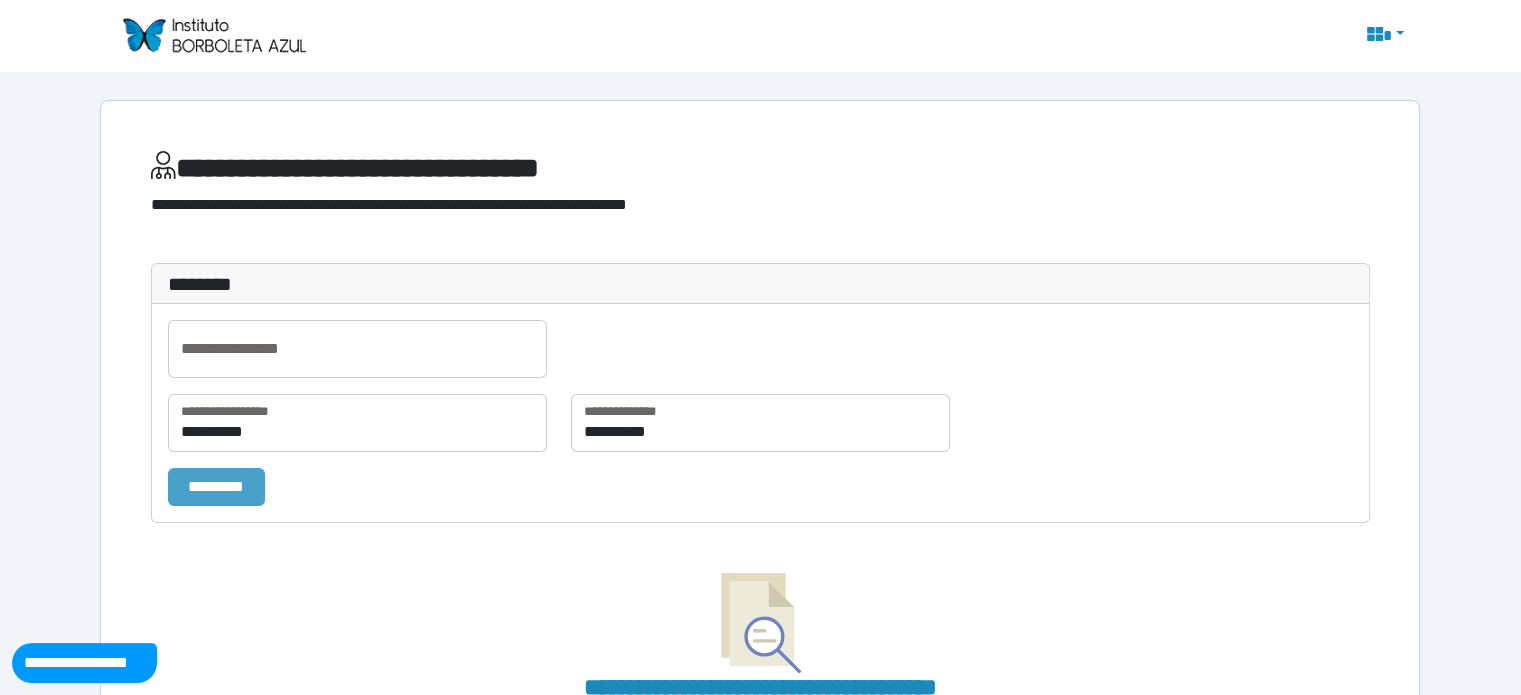 type 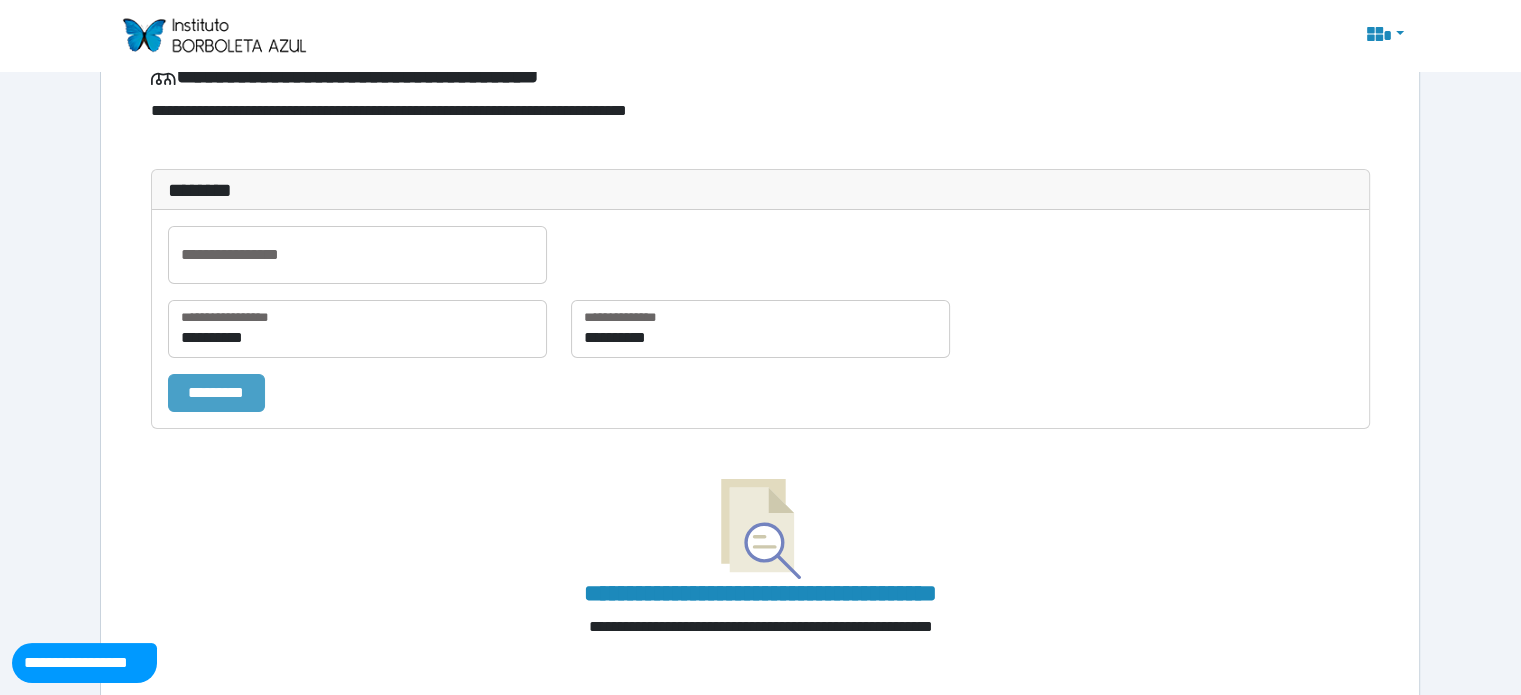 scroll, scrollTop: 124, scrollLeft: 0, axis: vertical 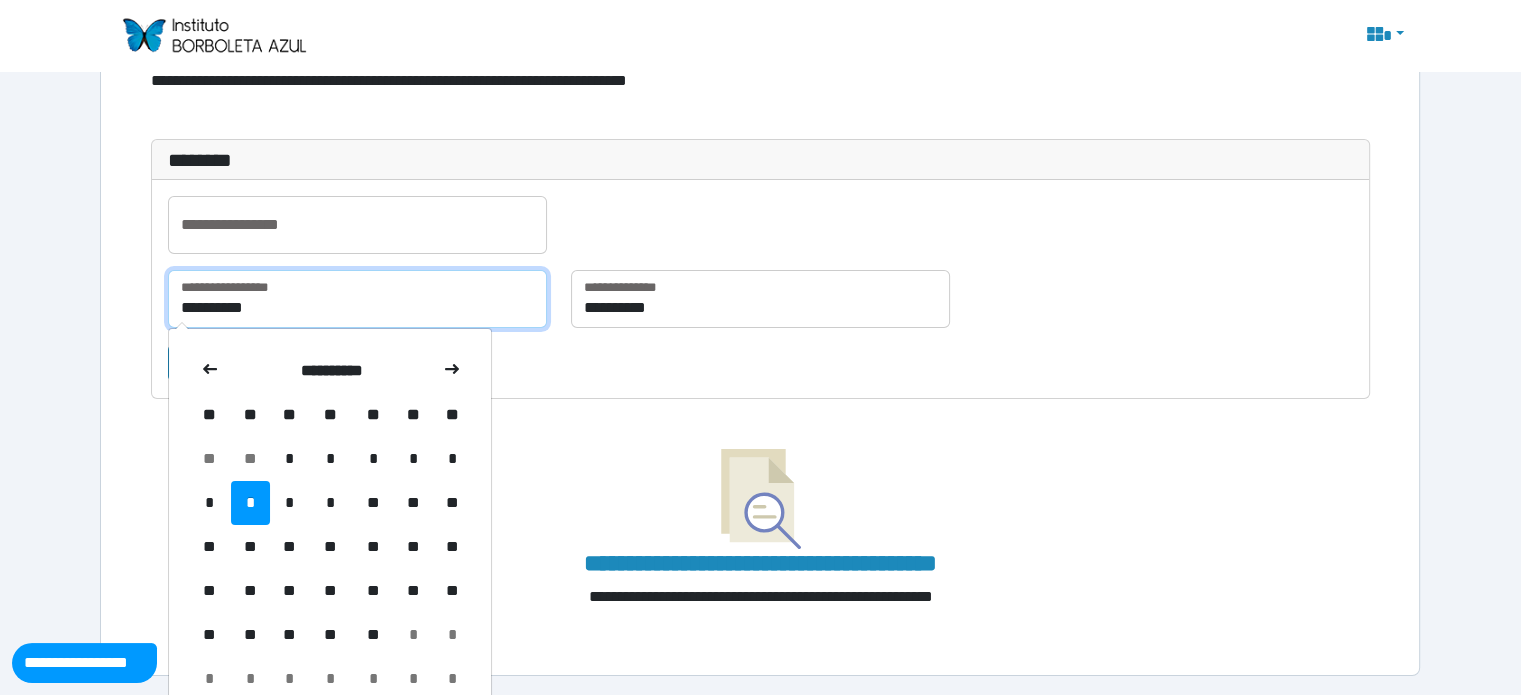 click on "**********" at bounding box center (357, 299) 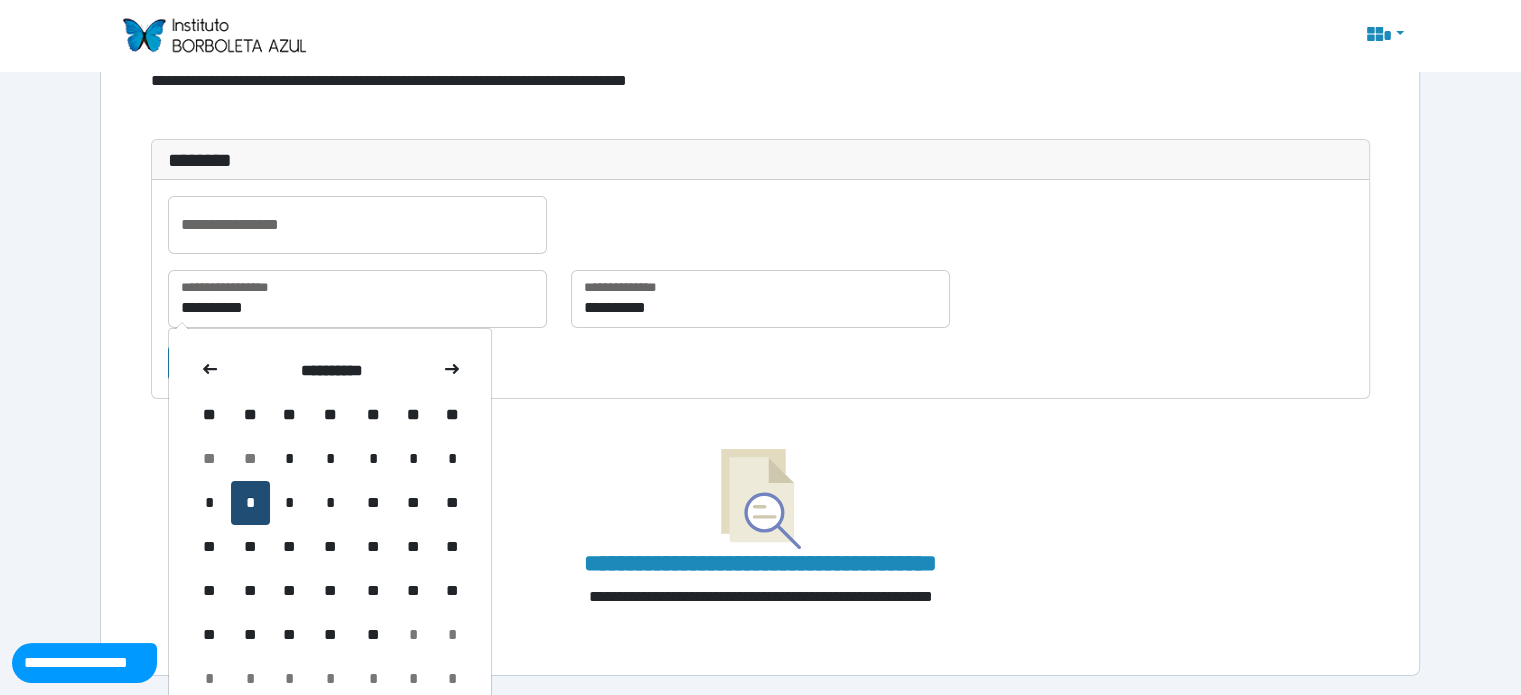 click on "*" at bounding box center (250, 503) 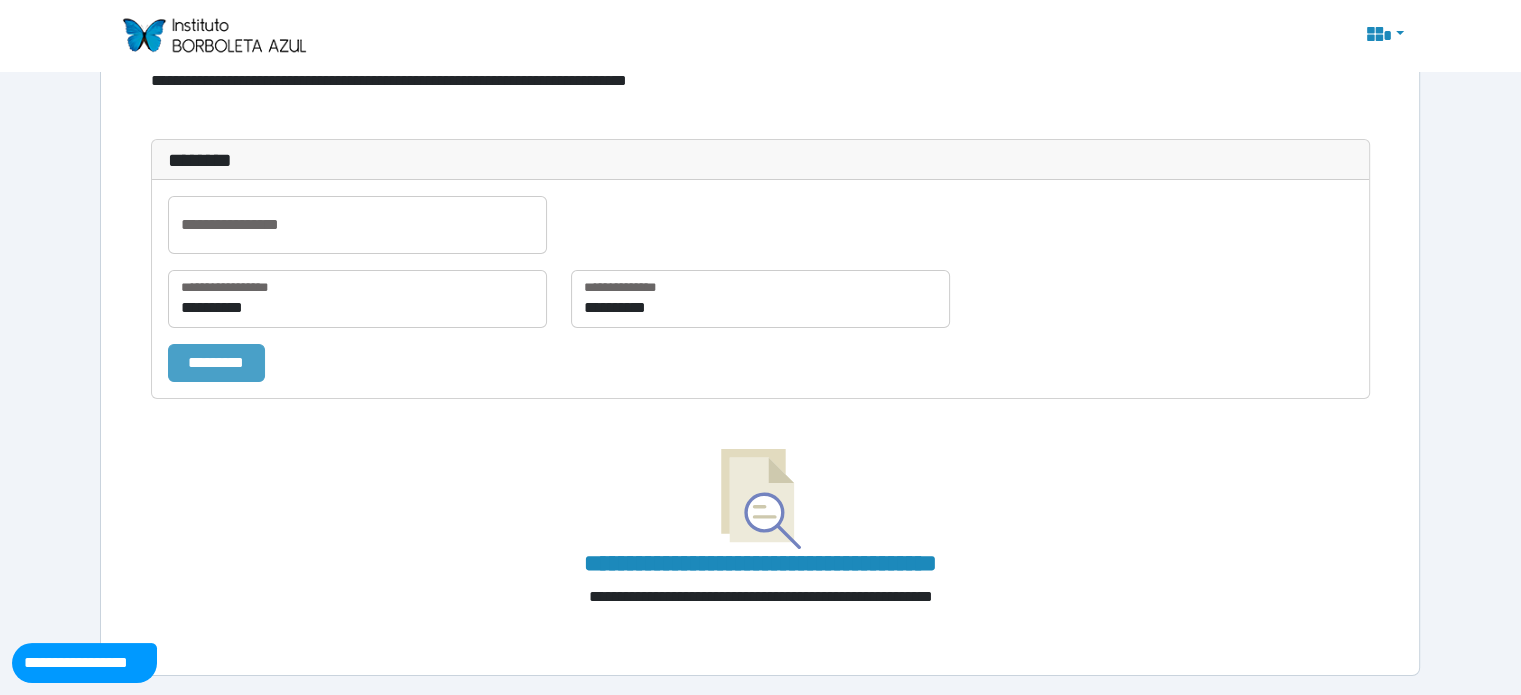click on "*********" at bounding box center [216, 363] 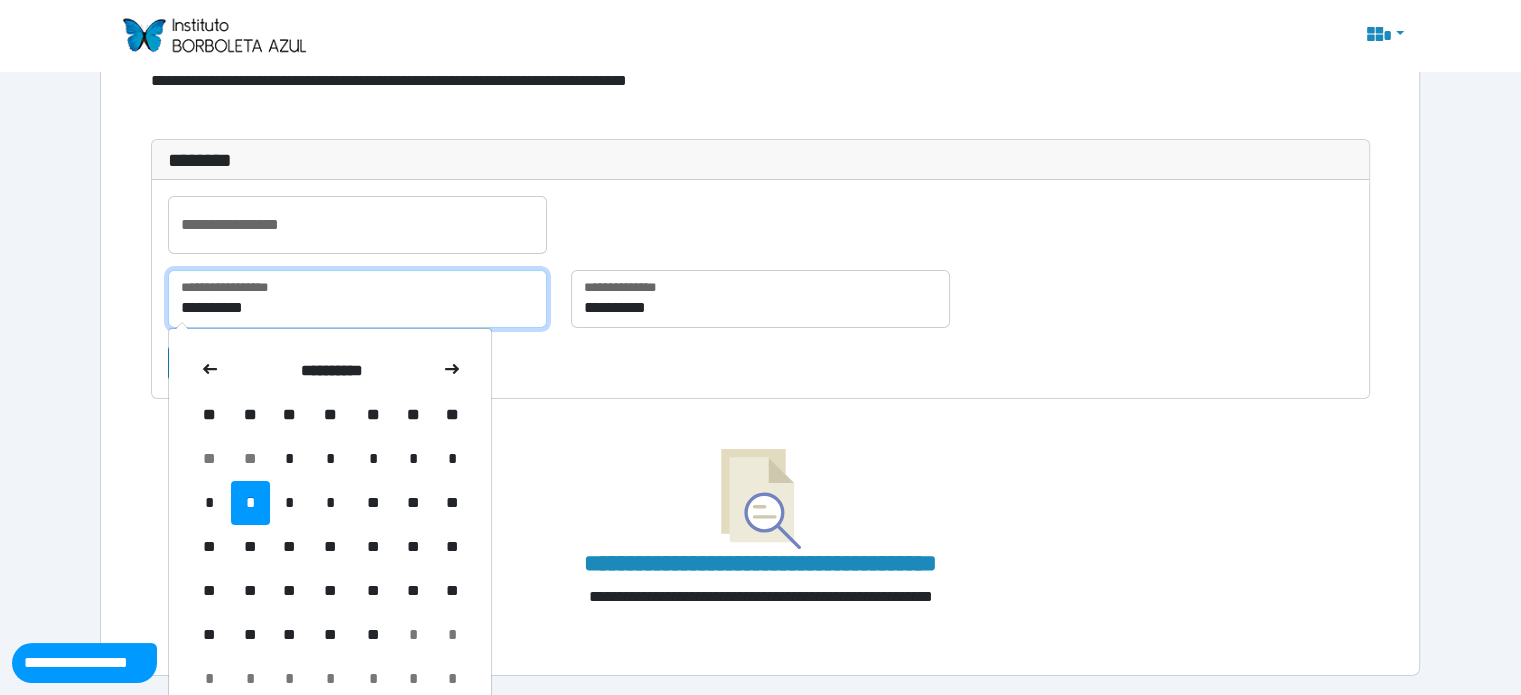 click on "**********" at bounding box center [357, 299] 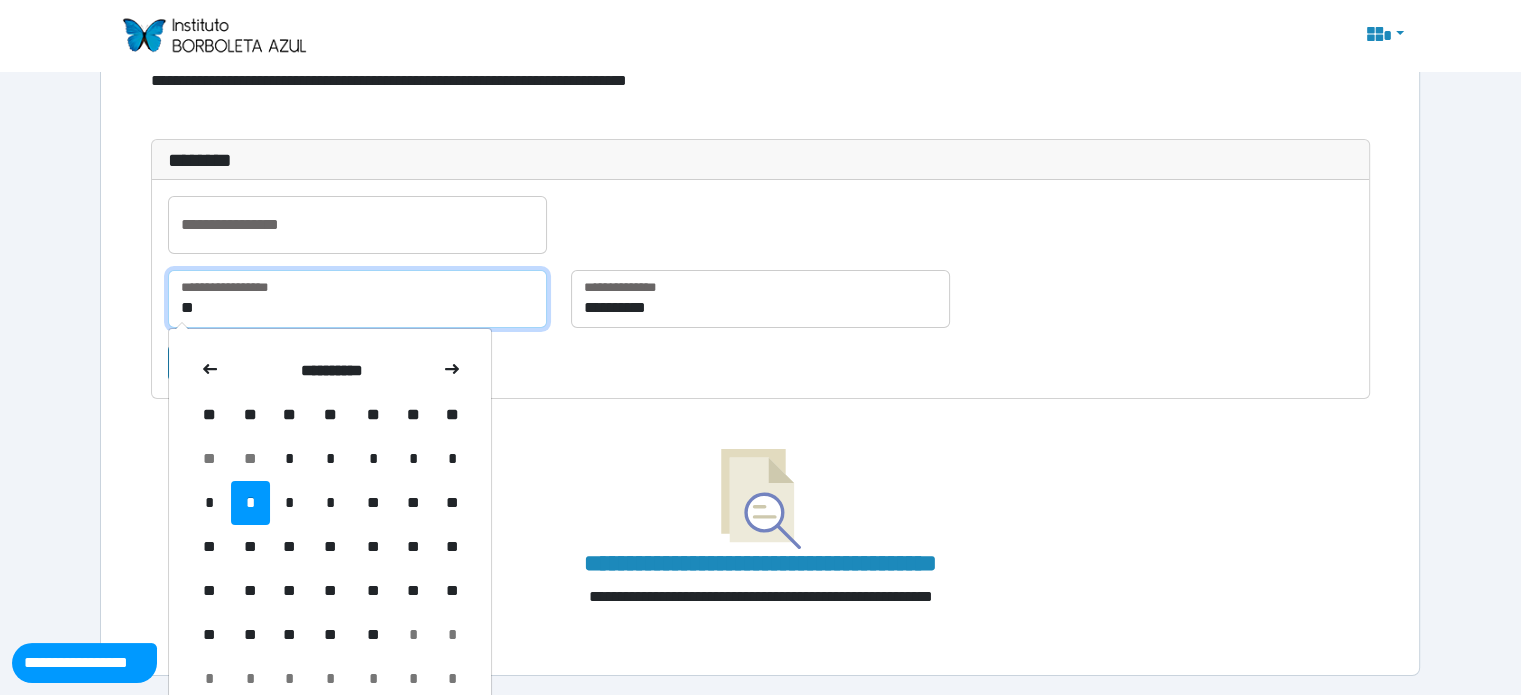 type on "*" 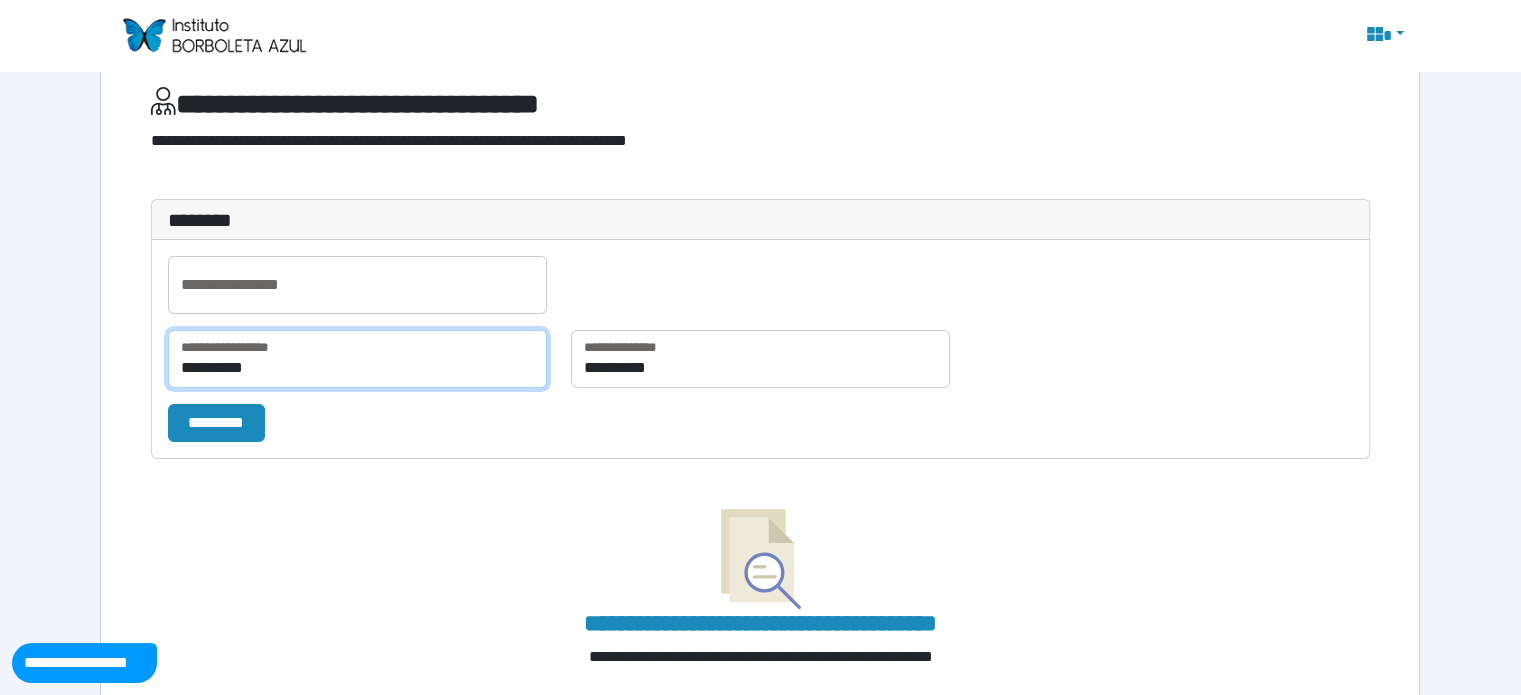 scroll, scrollTop: 40, scrollLeft: 0, axis: vertical 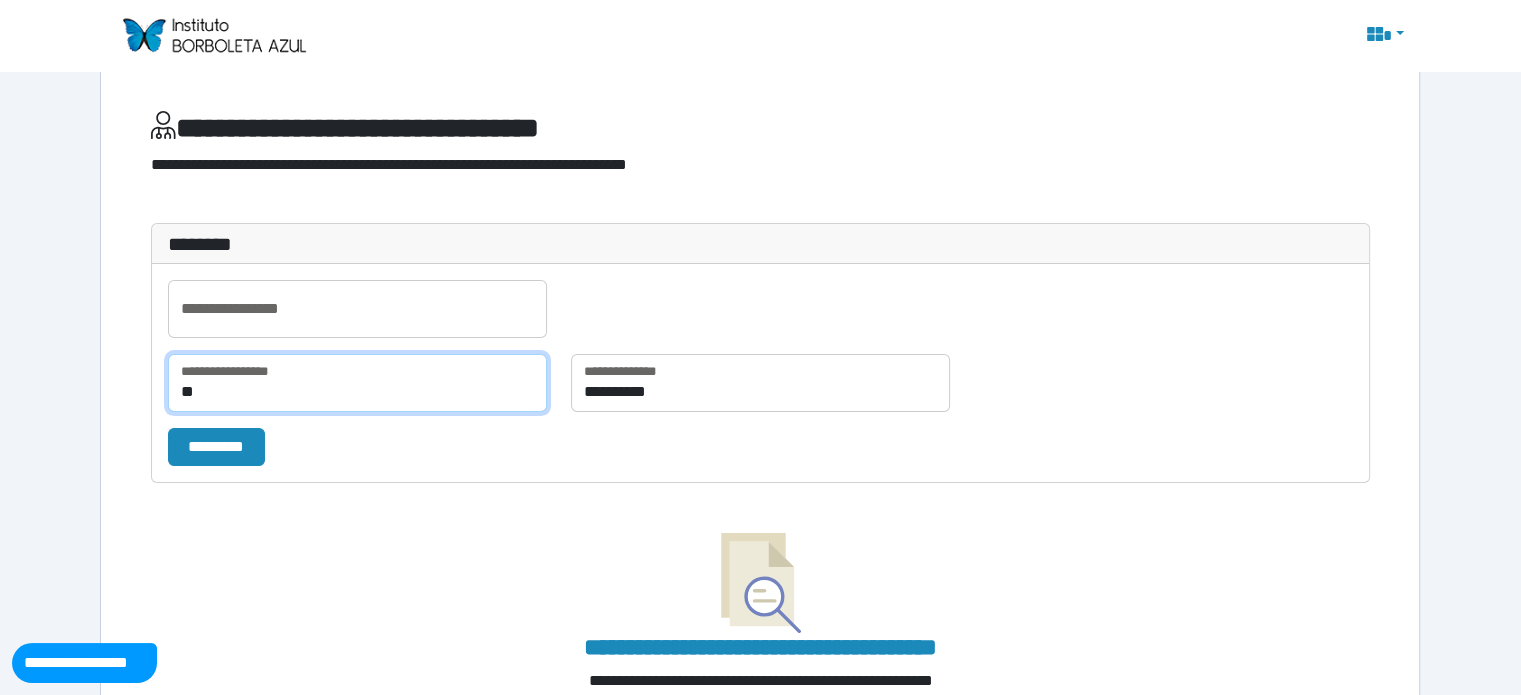type on "*" 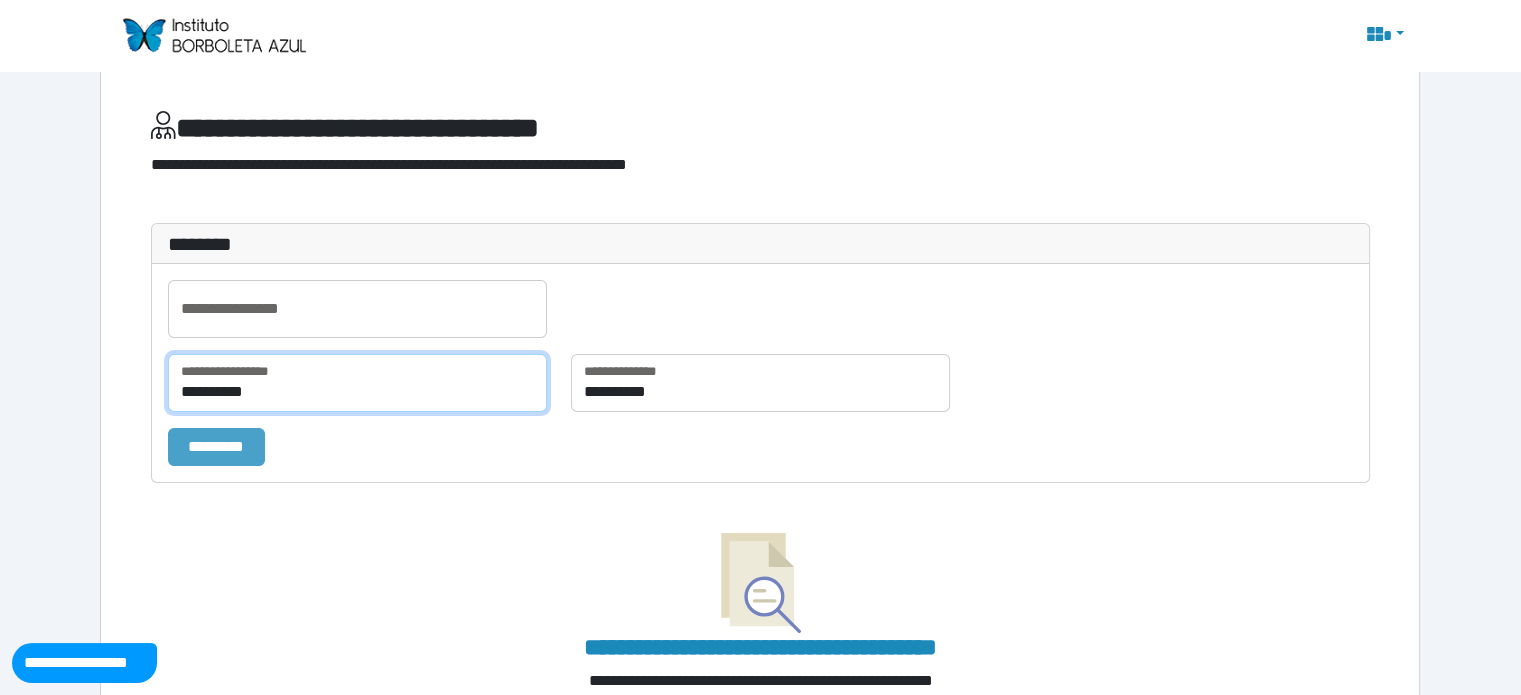 type on "**********" 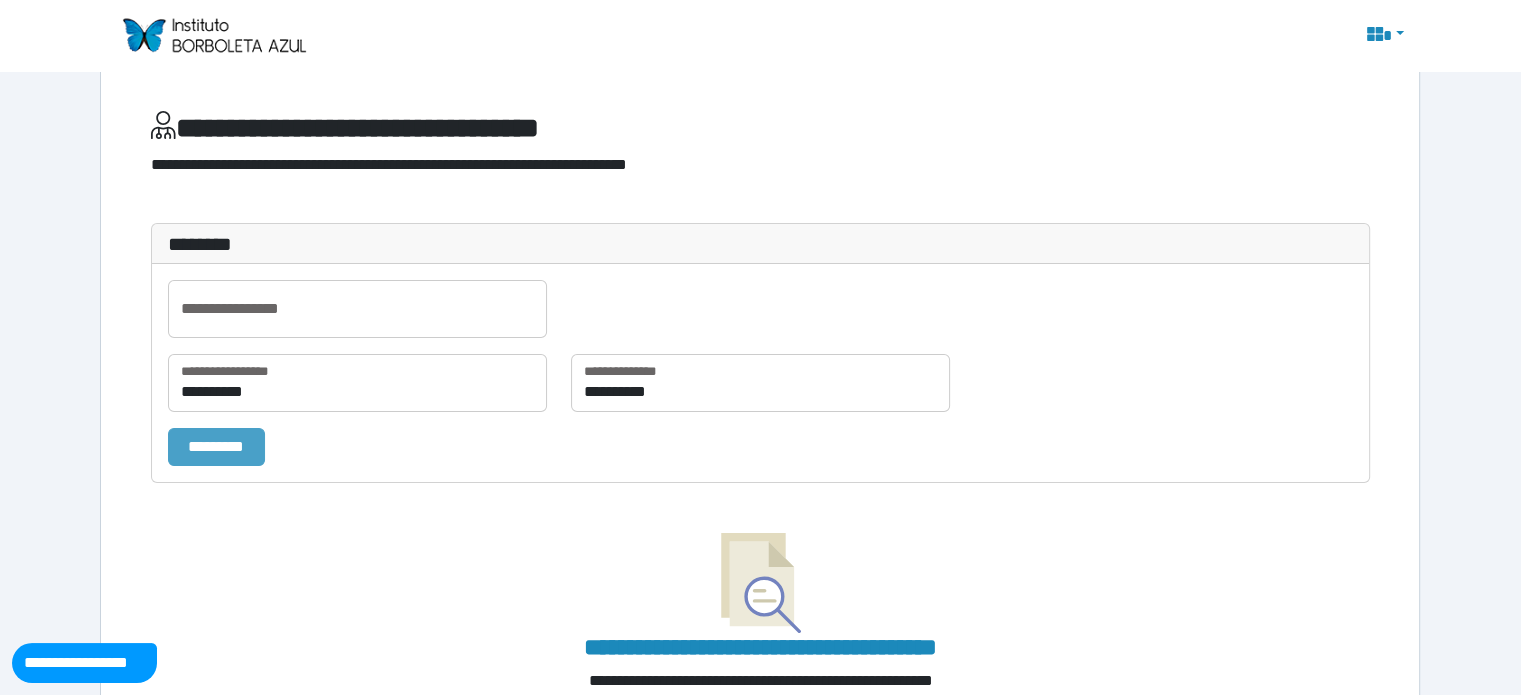 click on "*********" at bounding box center [216, 447] 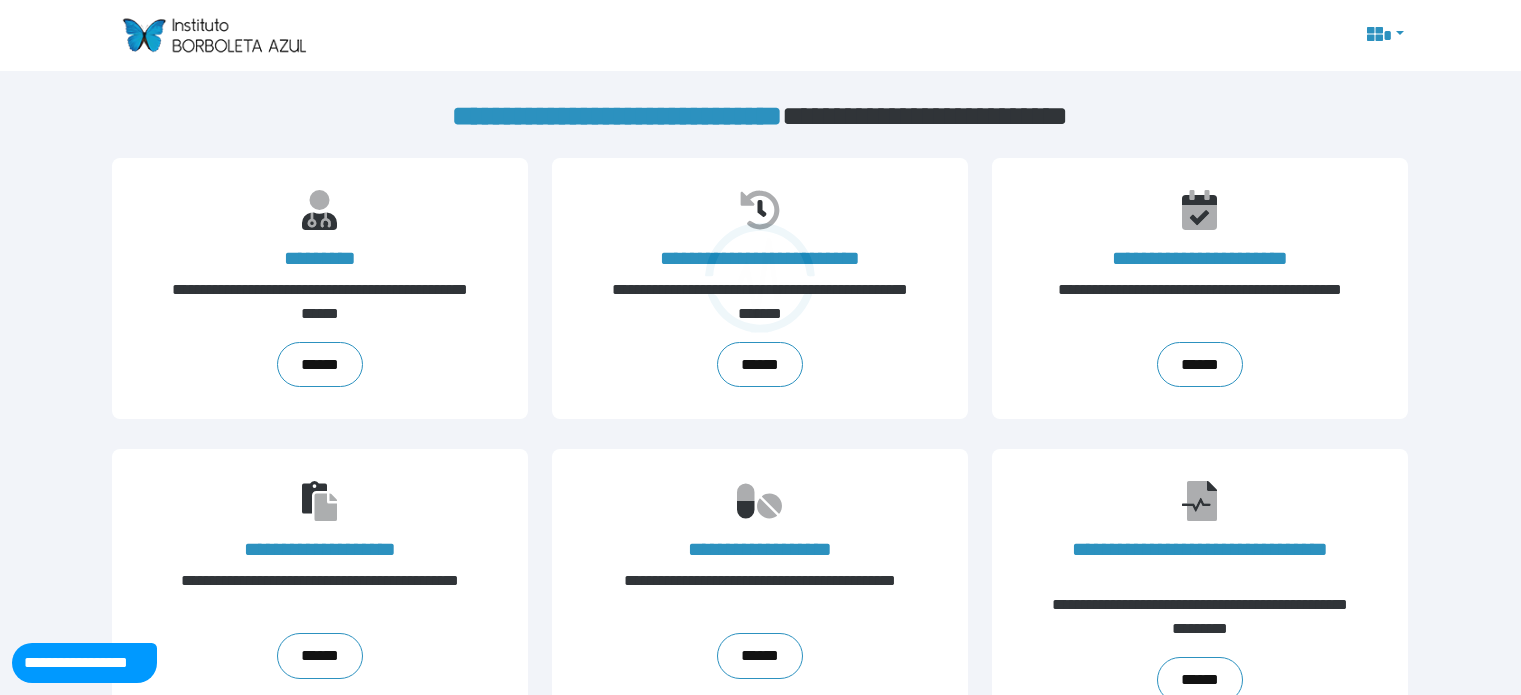 scroll, scrollTop: 0, scrollLeft: 0, axis: both 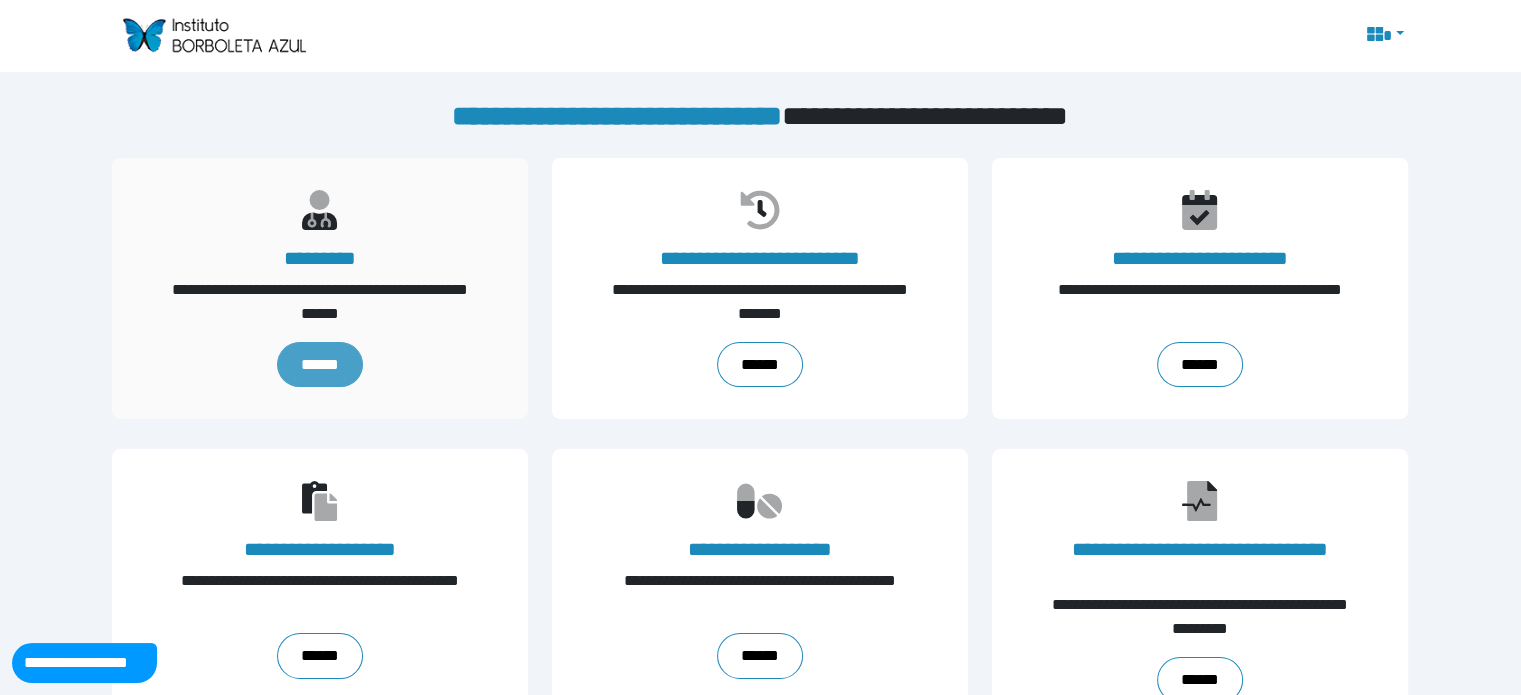 click on "******" at bounding box center [320, 365] 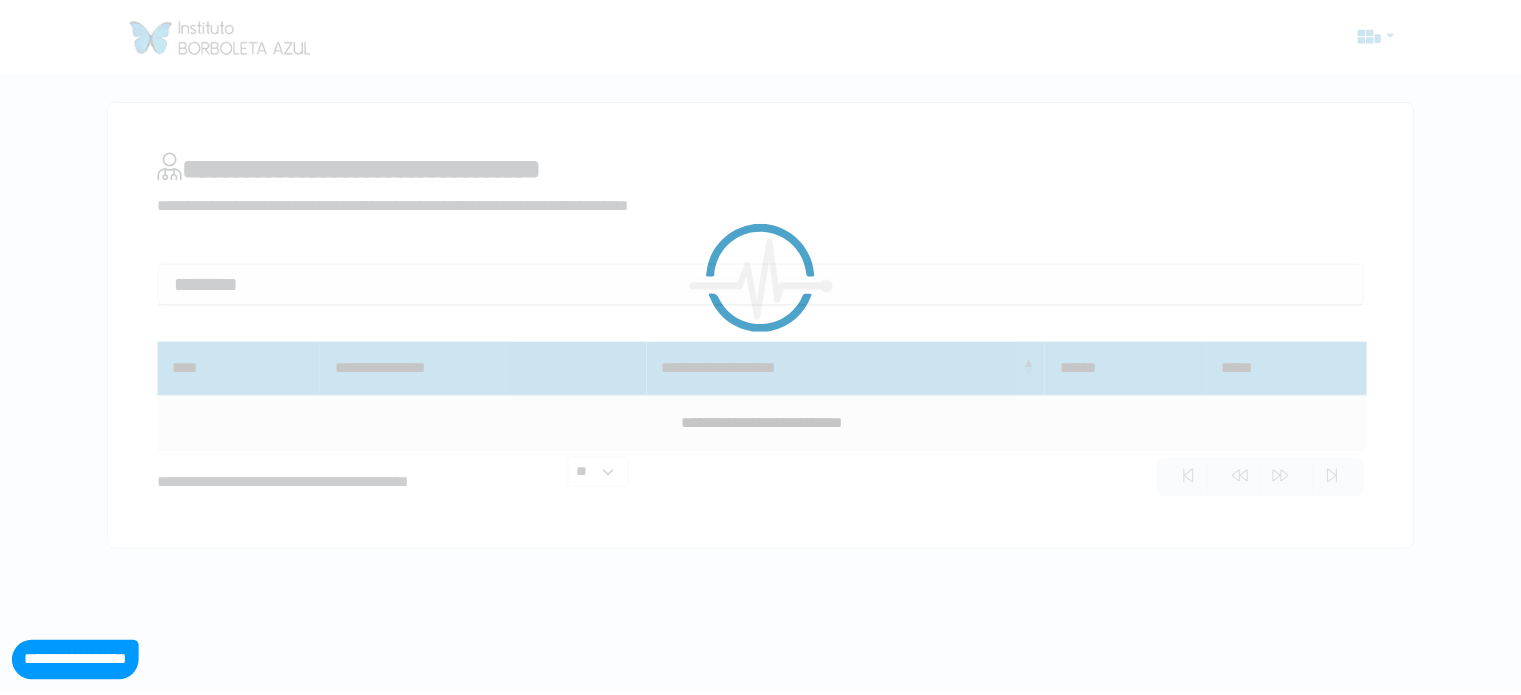 scroll, scrollTop: 0, scrollLeft: 0, axis: both 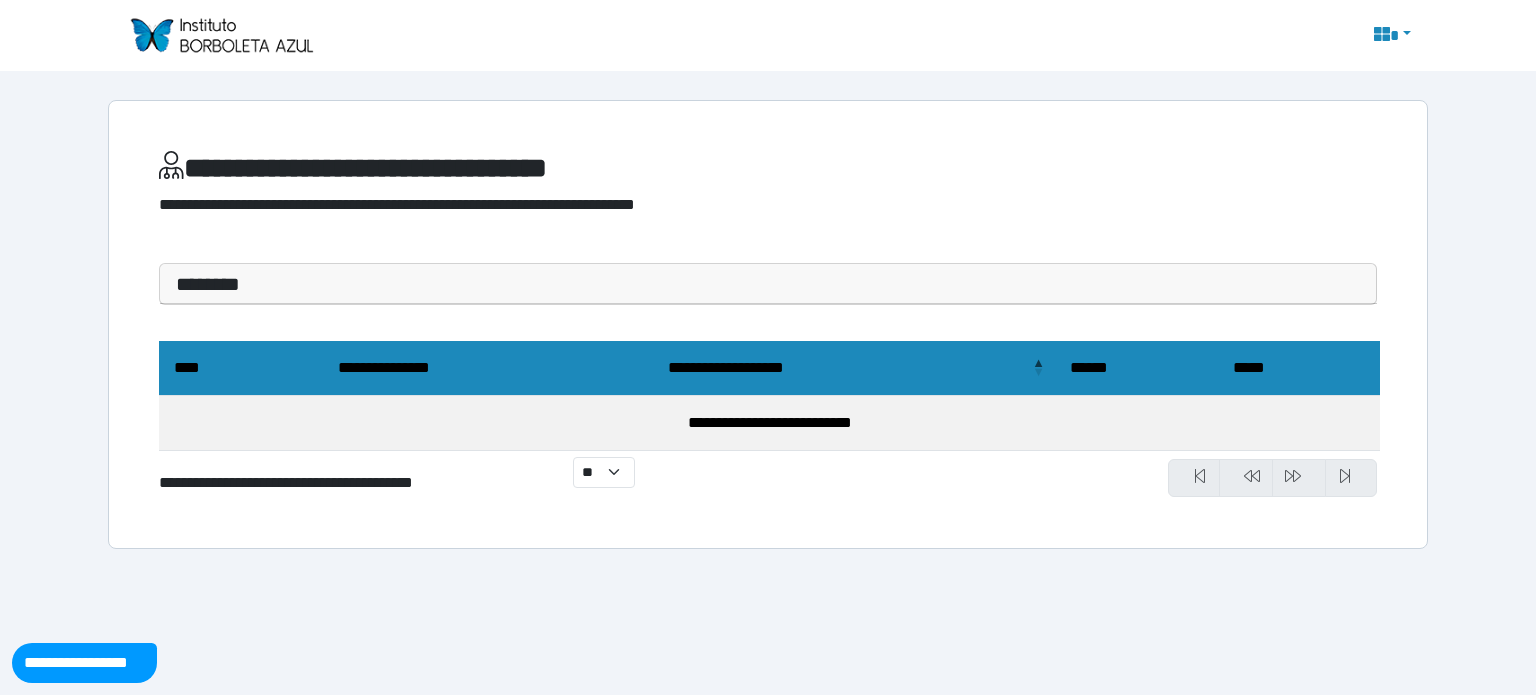 click on "********" at bounding box center [768, 284] 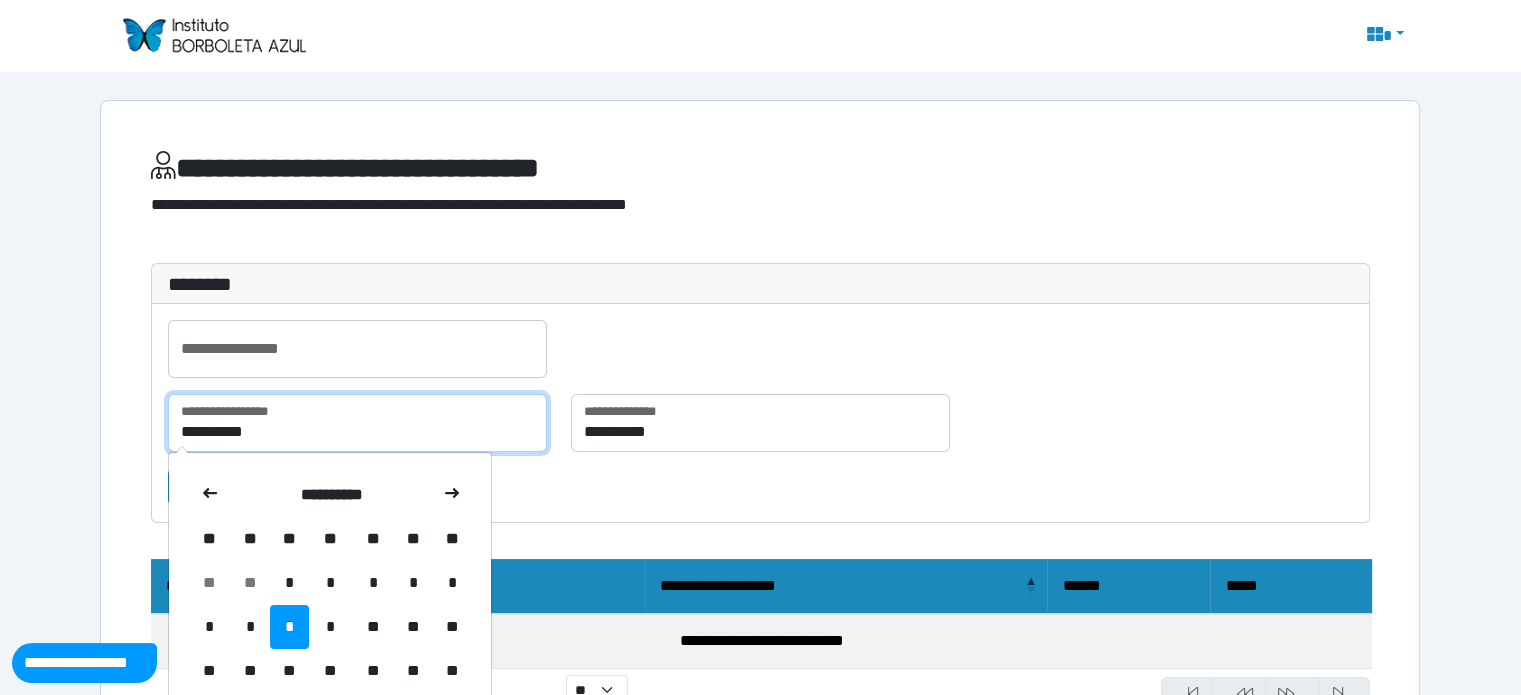 click on "**********" at bounding box center (357, 423) 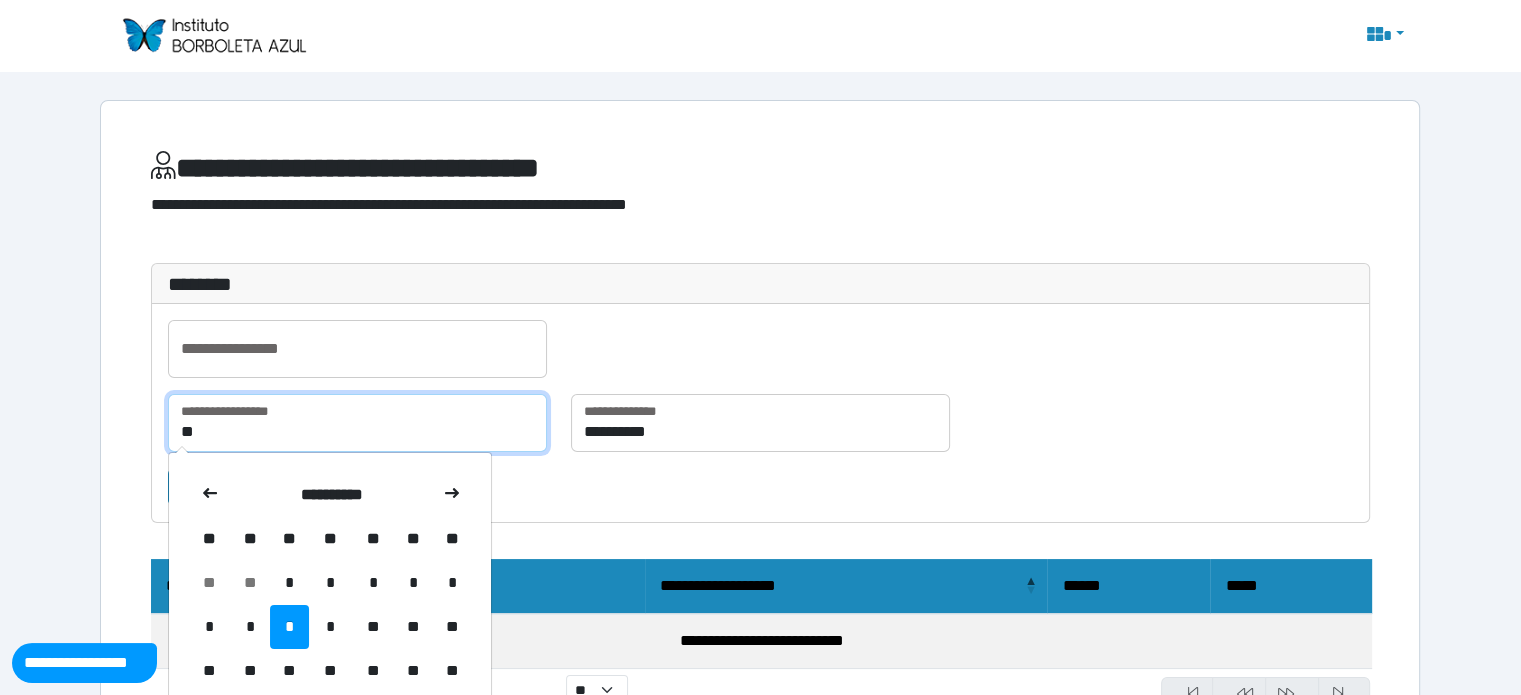 type on "*" 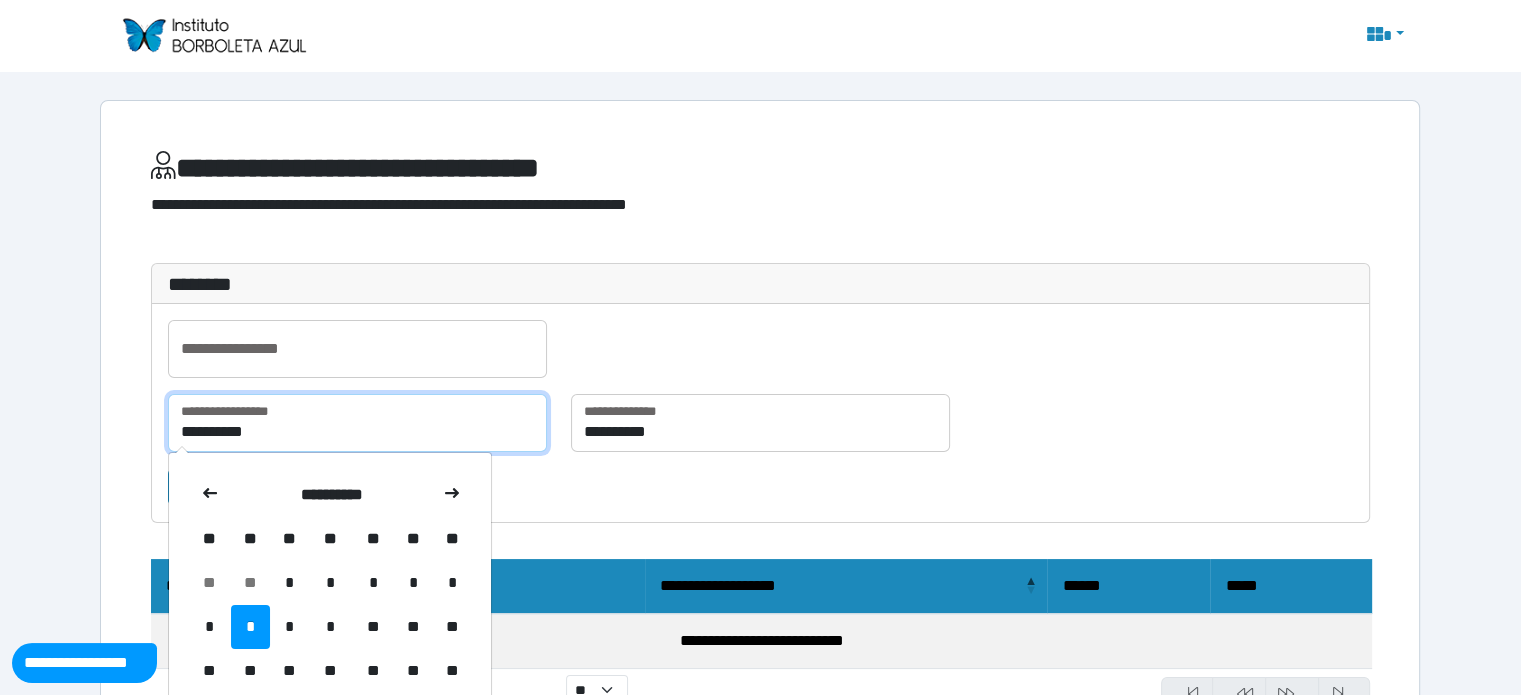 type on "**********" 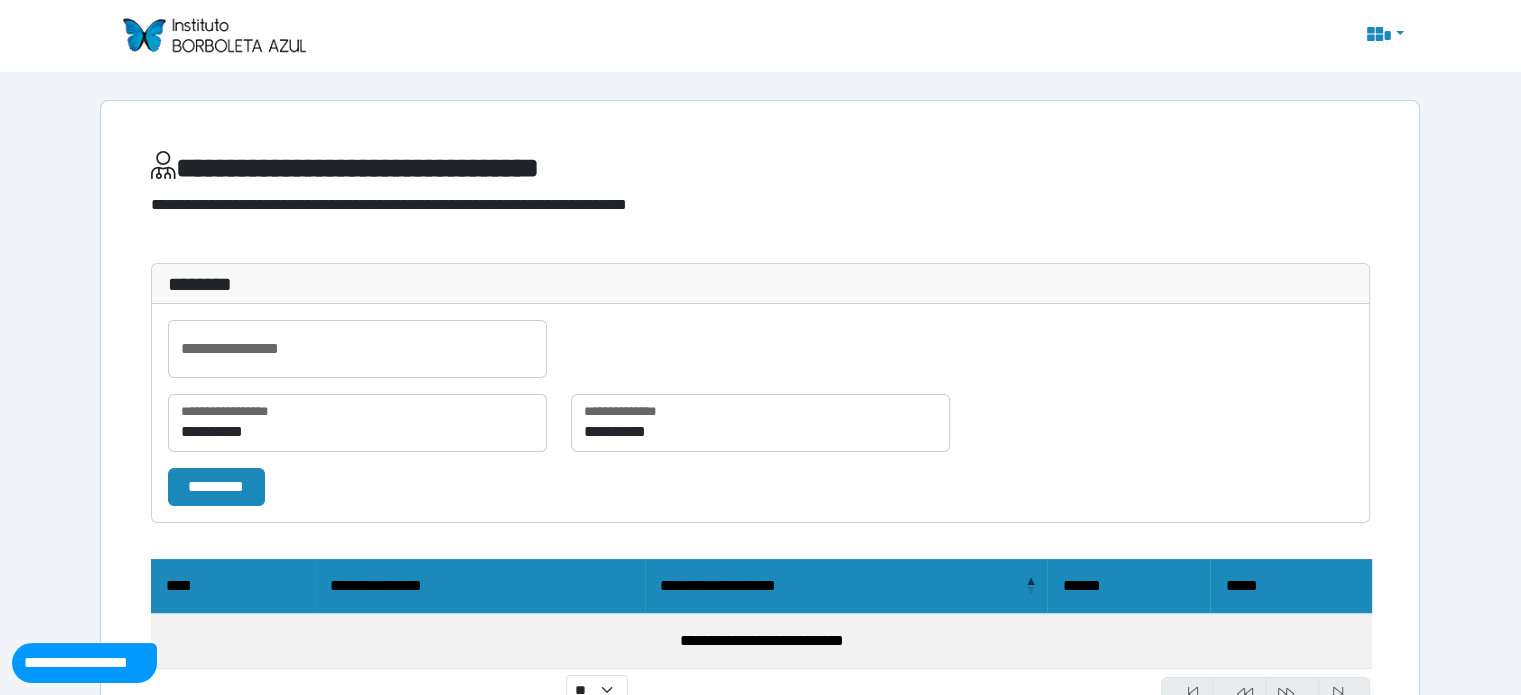 click on "**********" at bounding box center [760, 357] 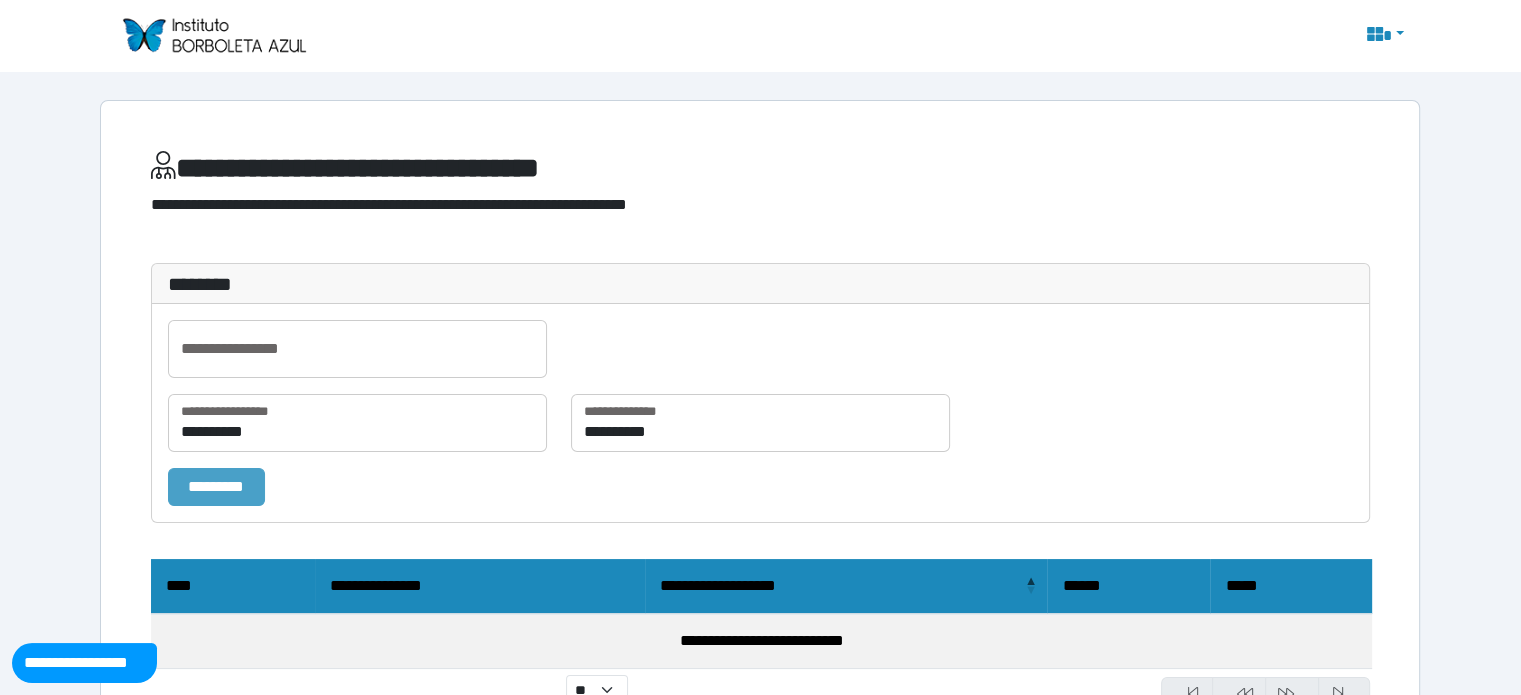 click on "*********" at bounding box center (216, 487) 